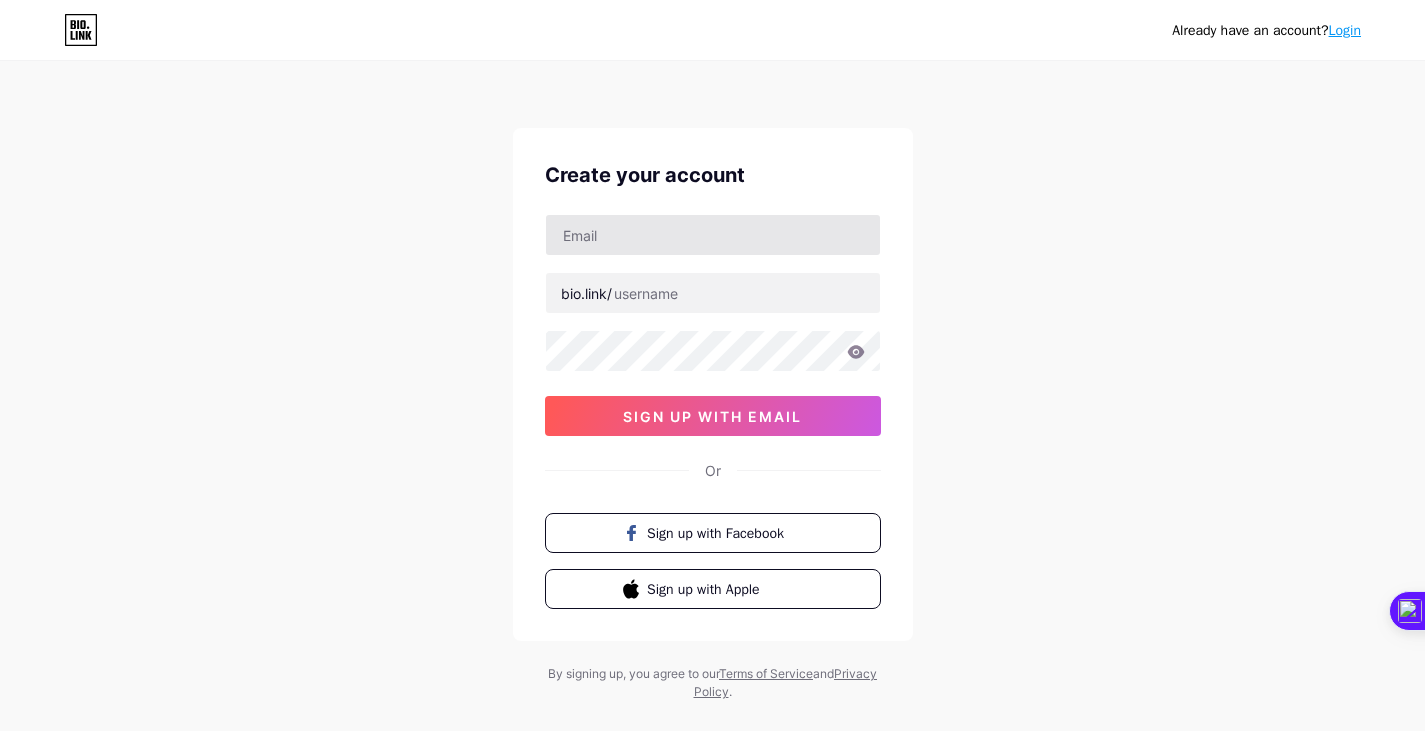 scroll, scrollTop: 0, scrollLeft: 0, axis: both 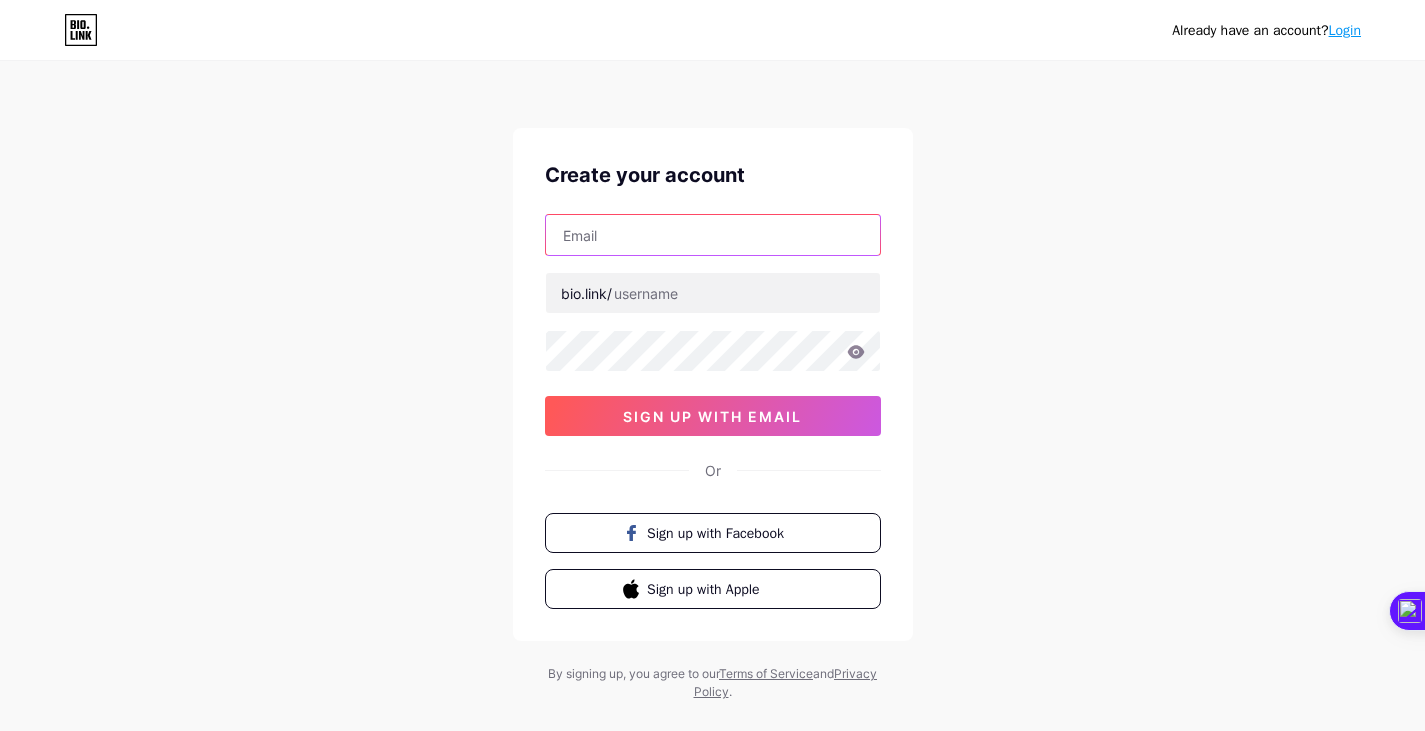 click at bounding box center [713, 235] 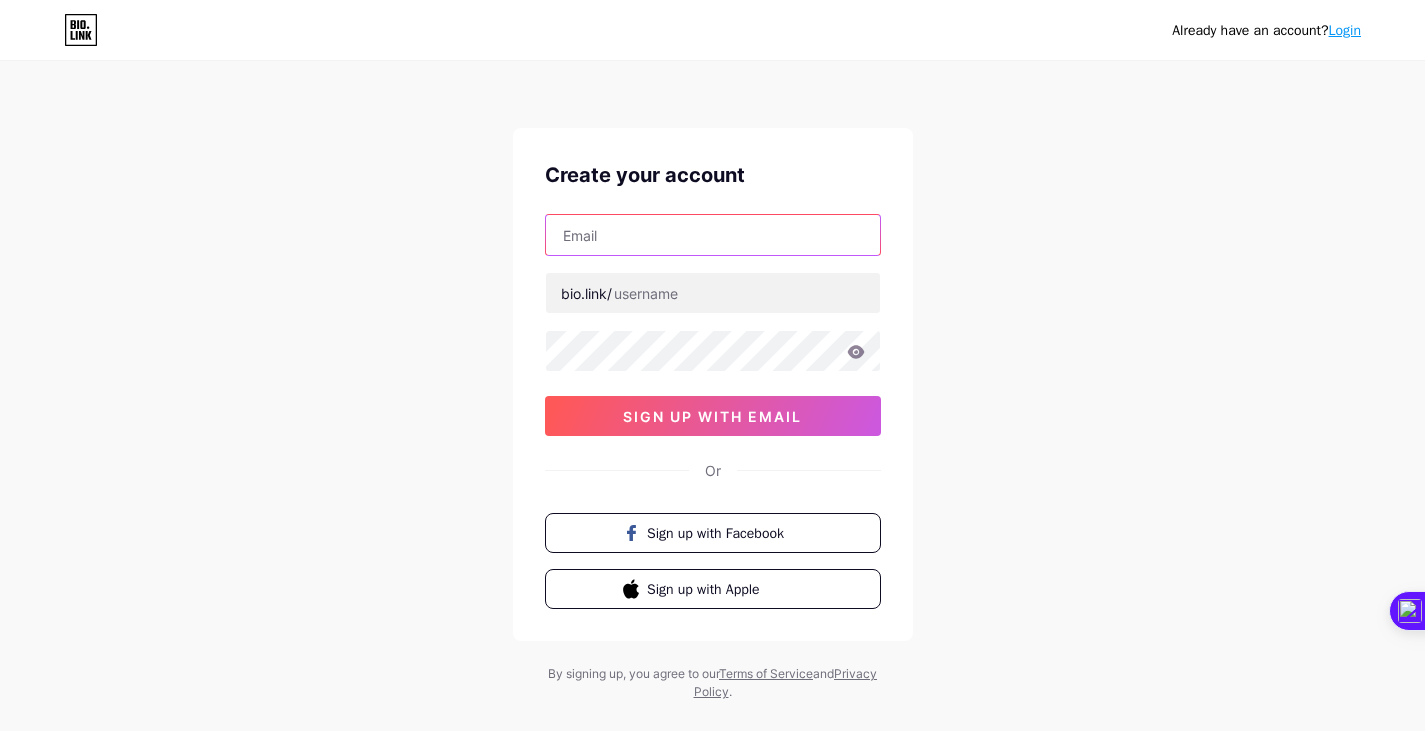 type on "[EMAIL]" 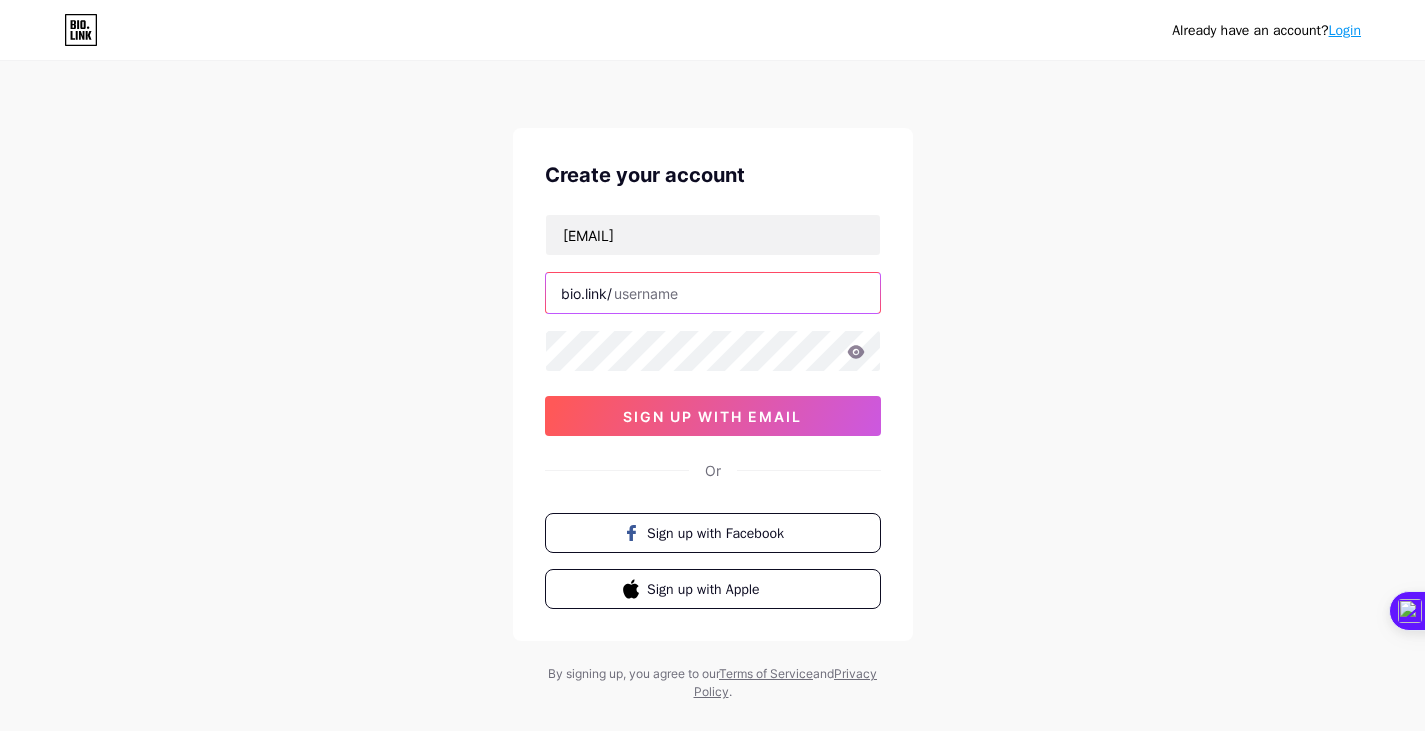 click at bounding box center [713, 293] 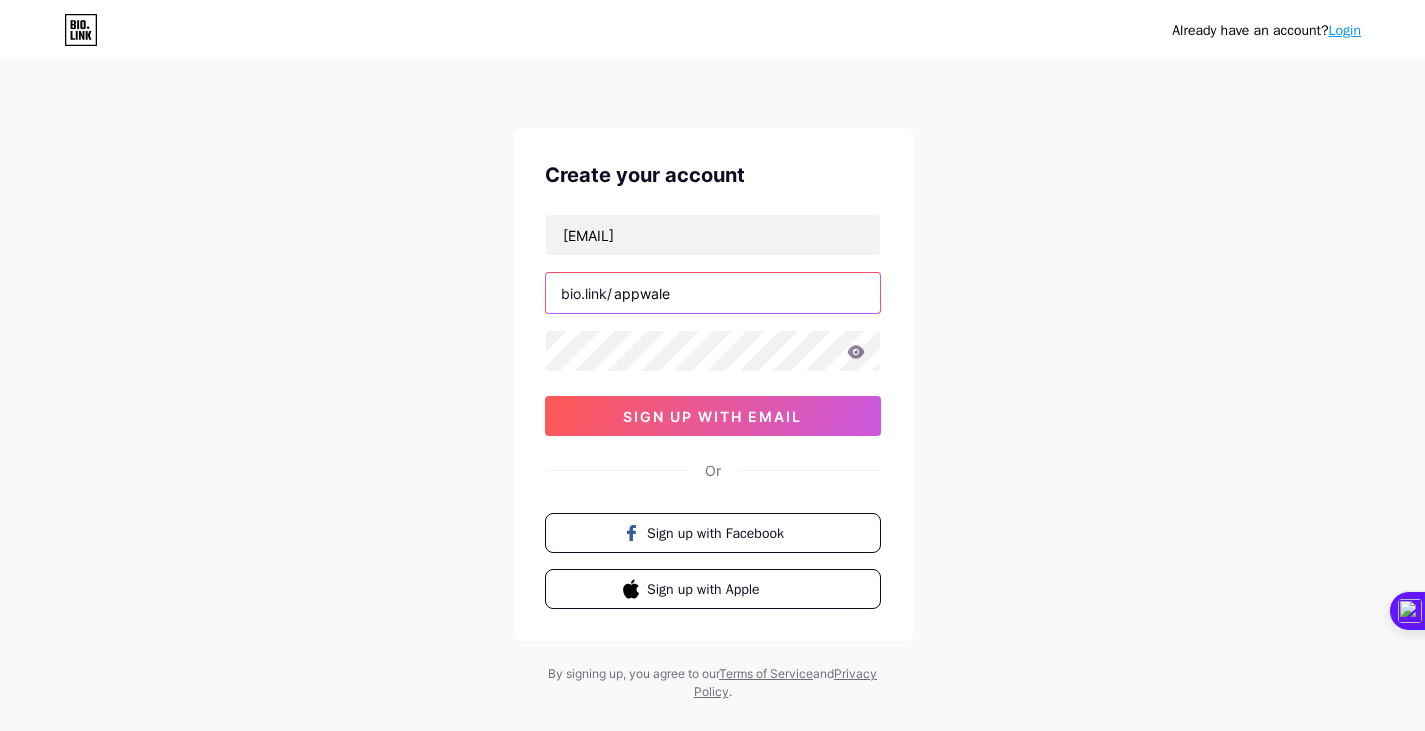 type on "appwale" 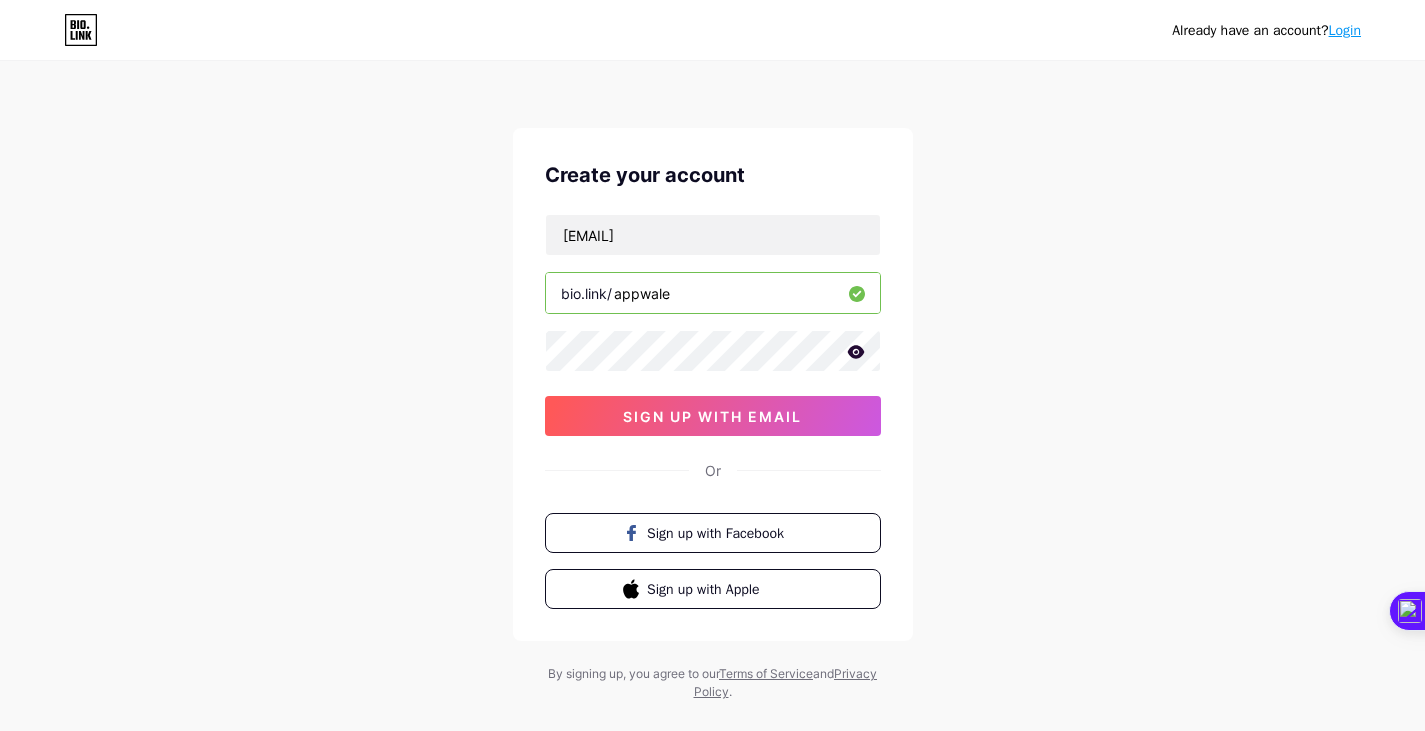 click 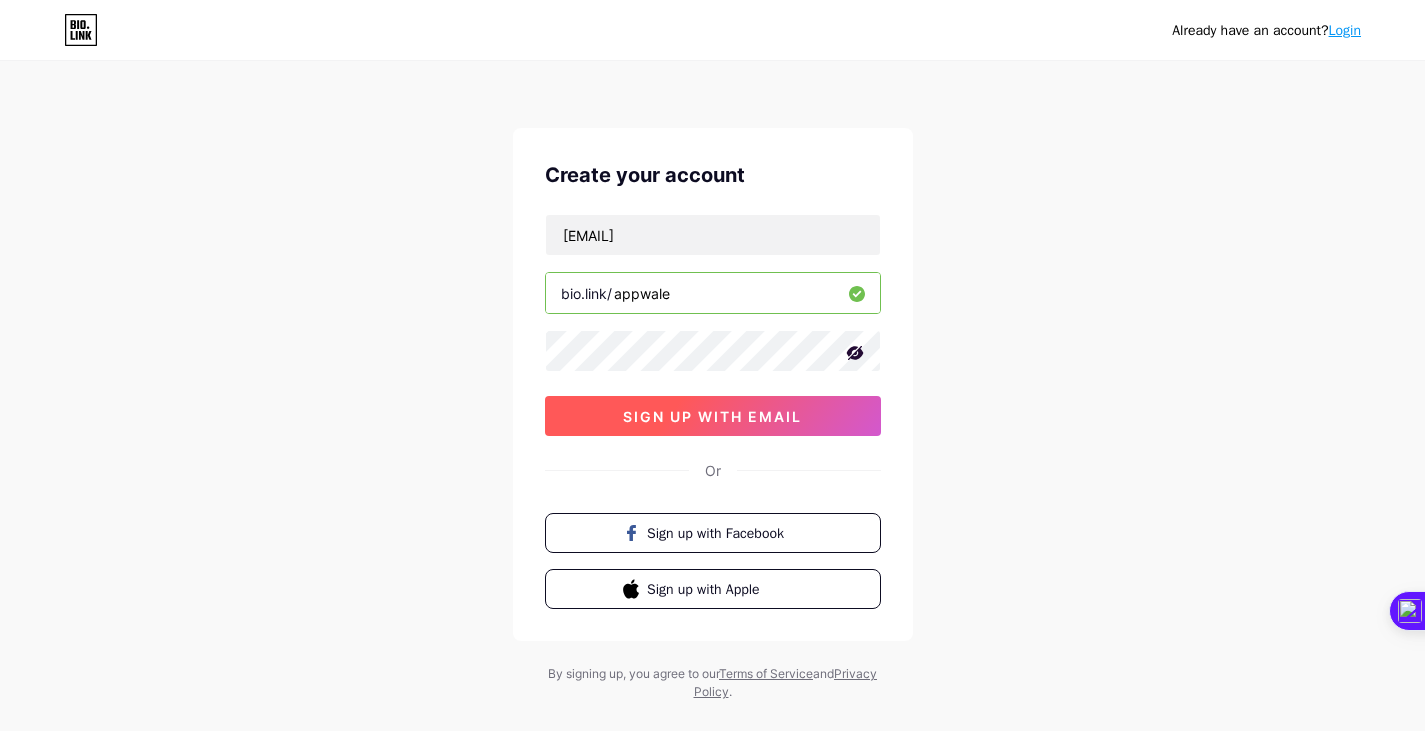 click on "sign up with email" at bounding box center [713, 416] 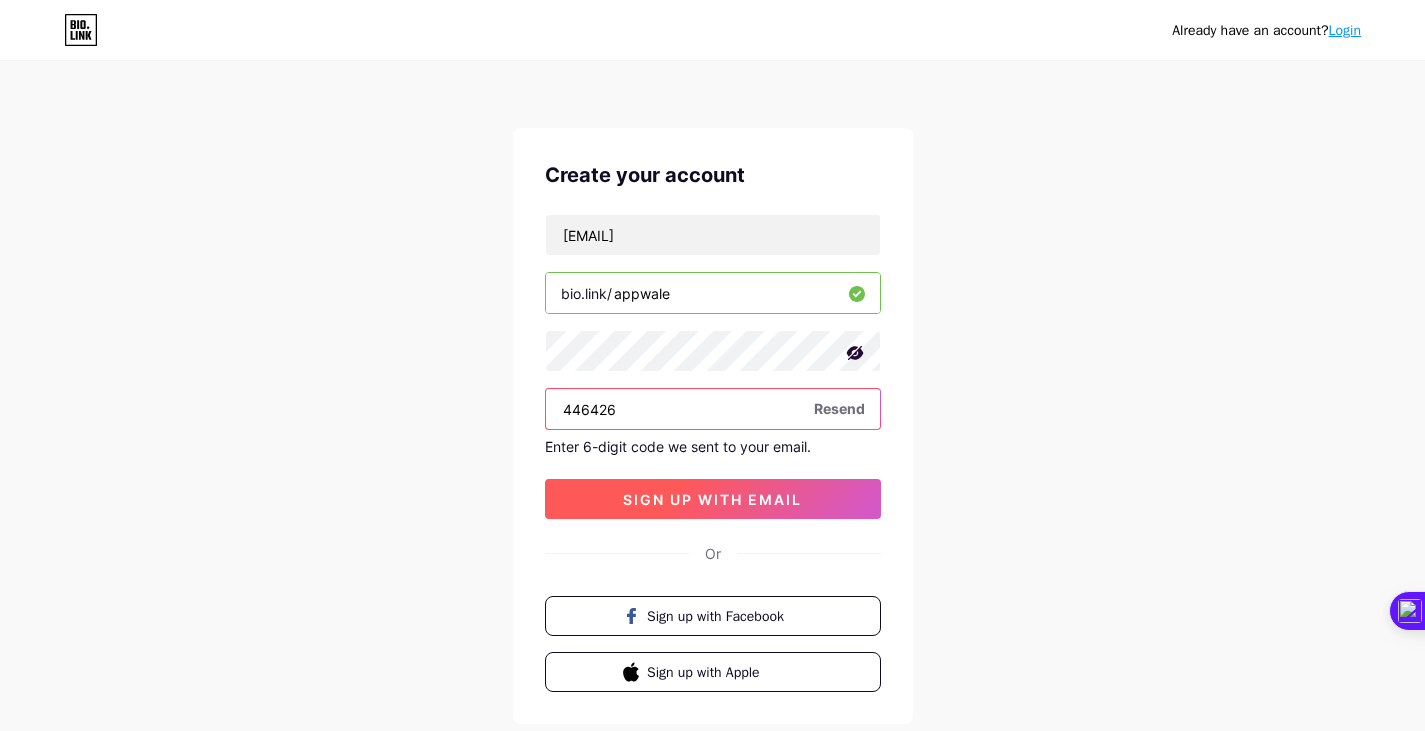 type on "446426" 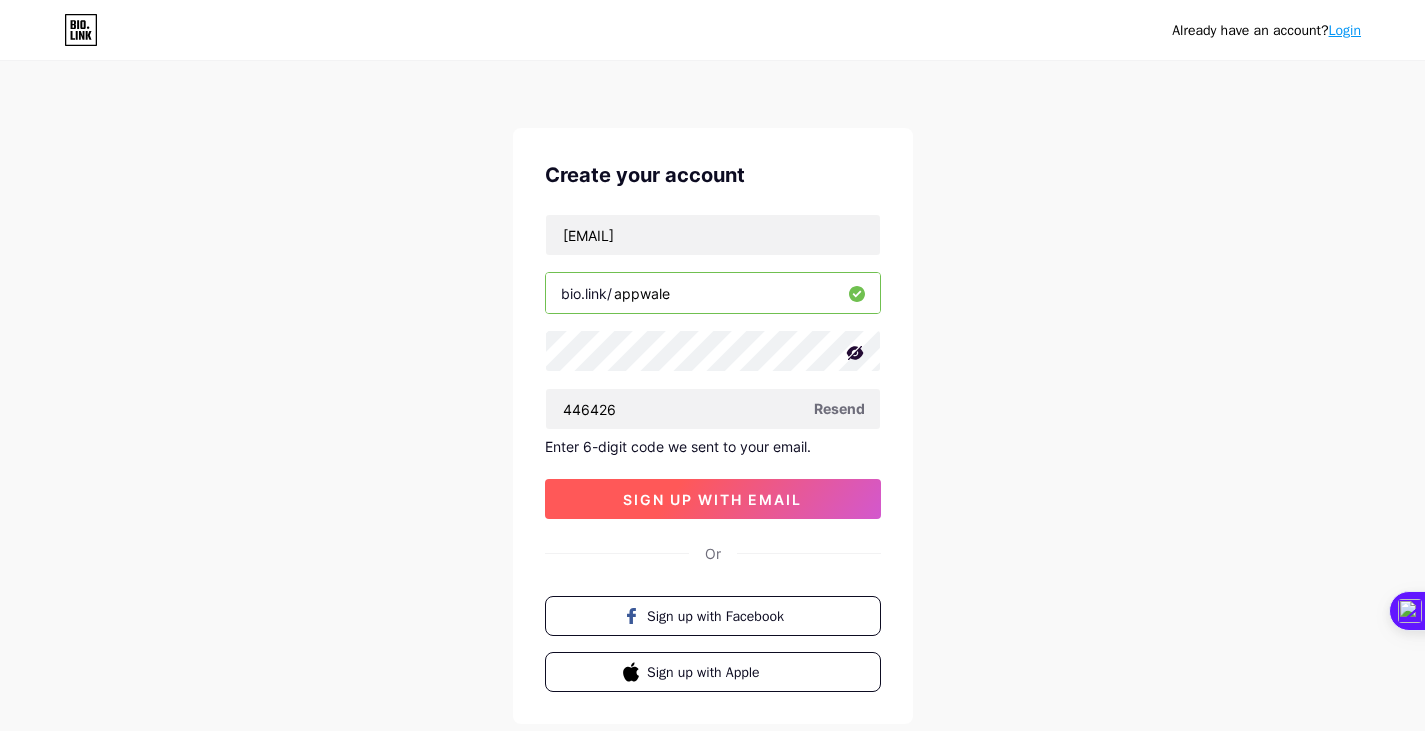 click on "sign up with email" at bounding box center [712, 499] 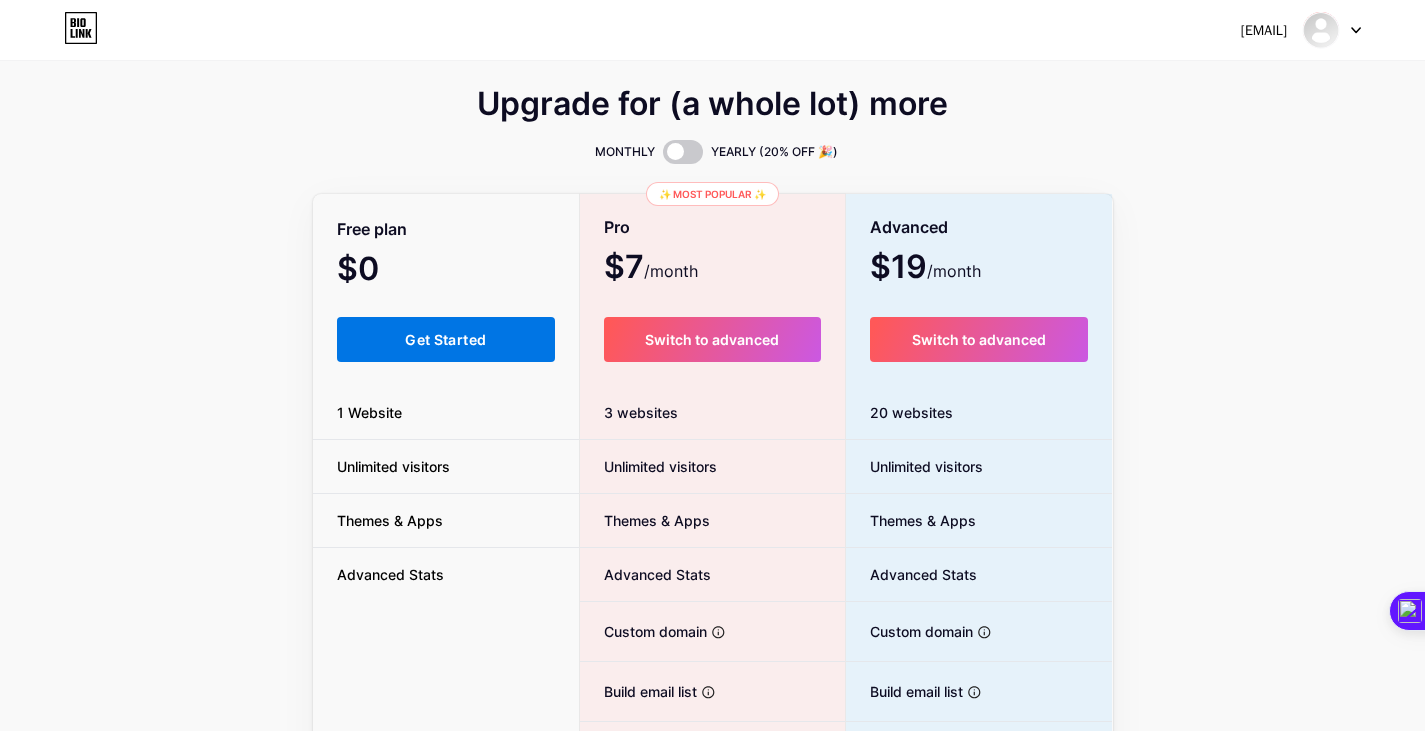 click on "Get Started" at bounding box center (446, 339) 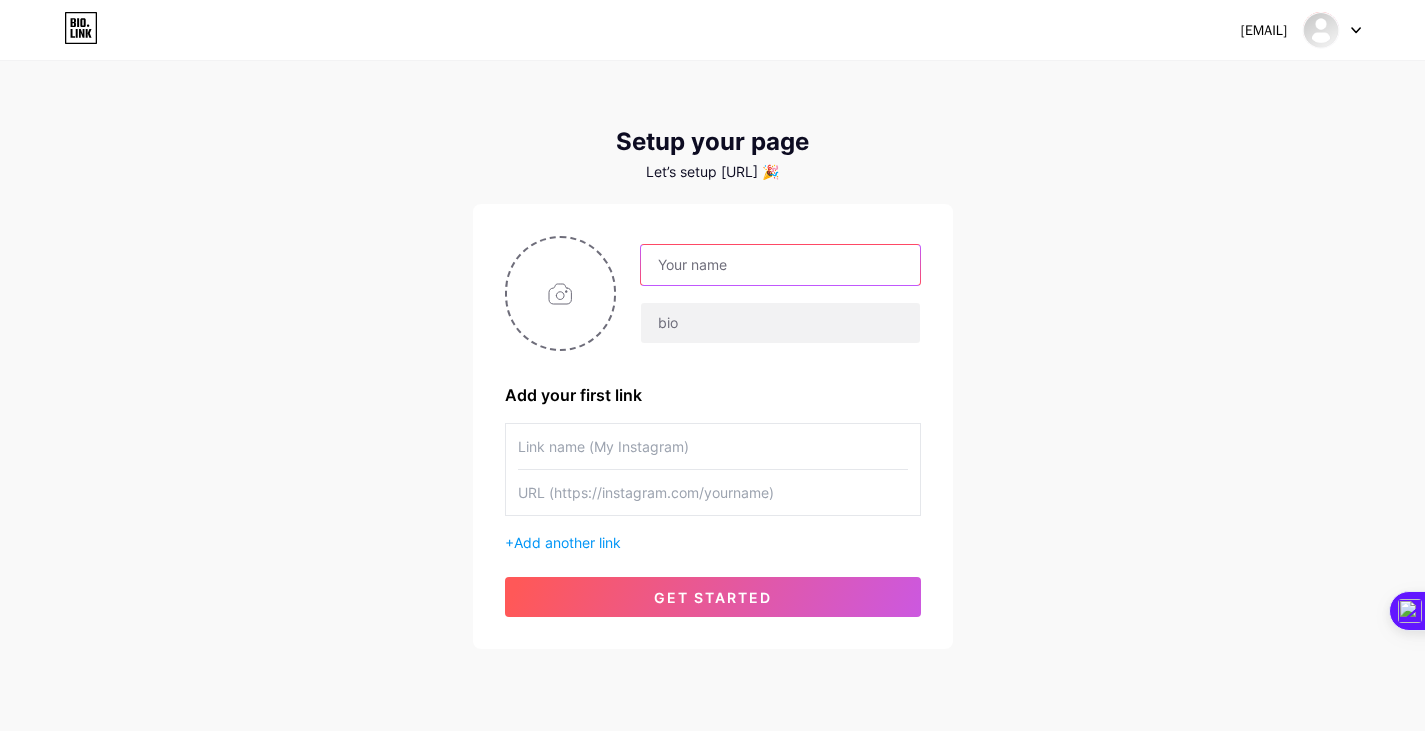 click at bounding box center (780, 265) 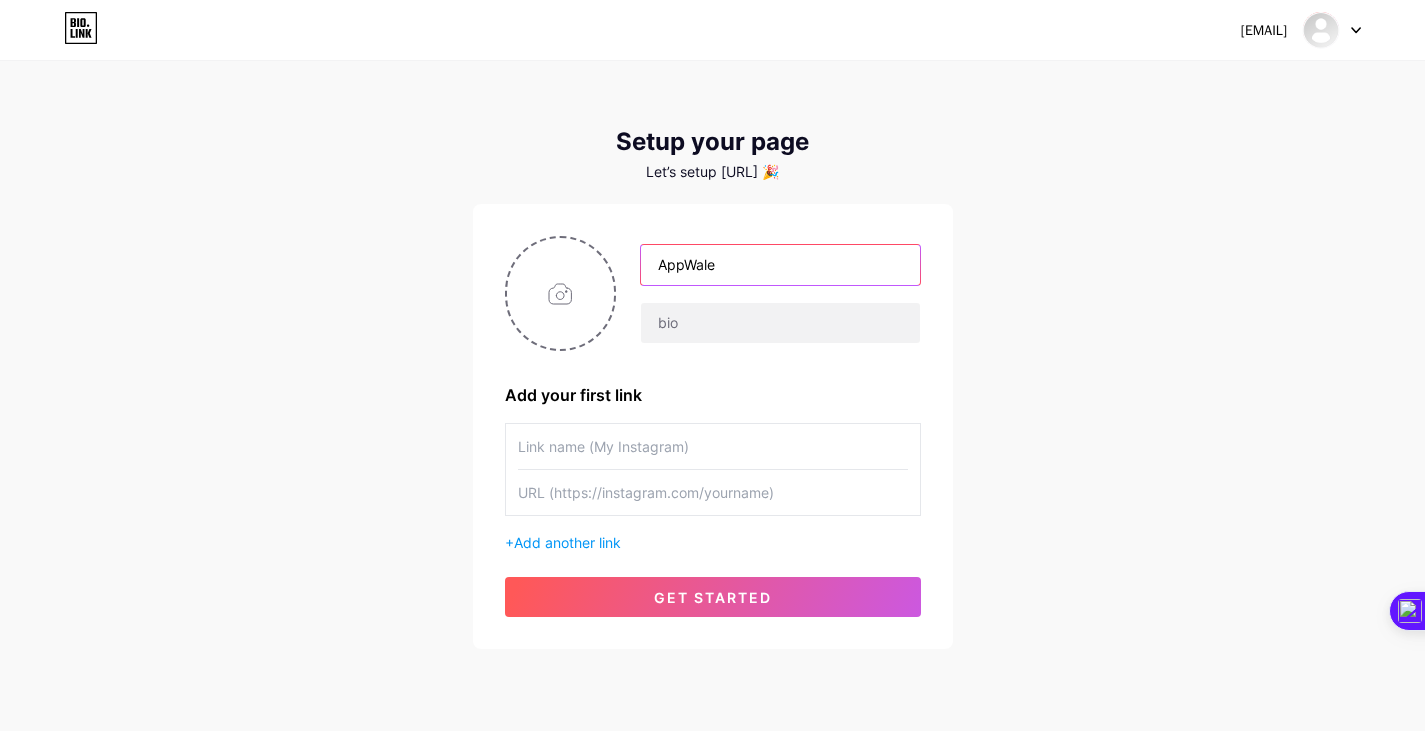 type on "AppWale" 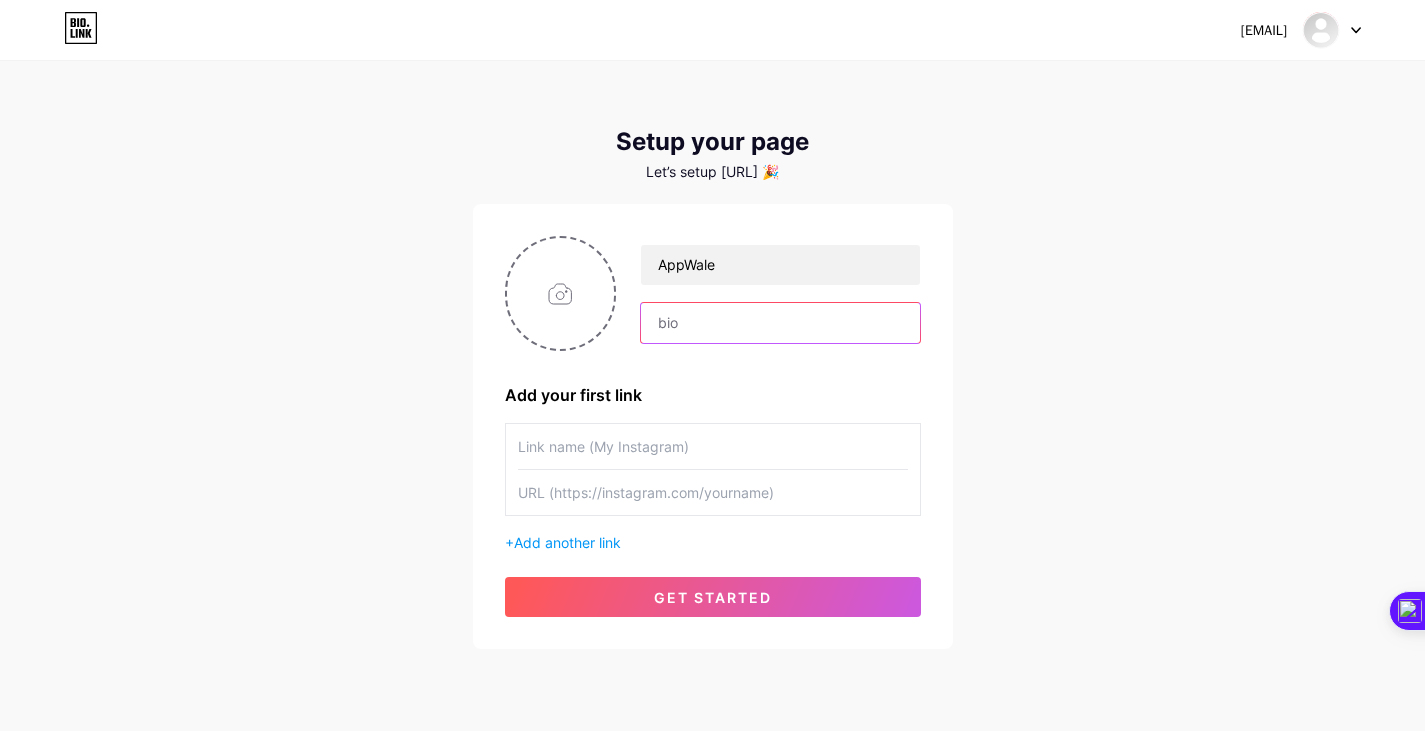 click at bounding box center (780, 323) 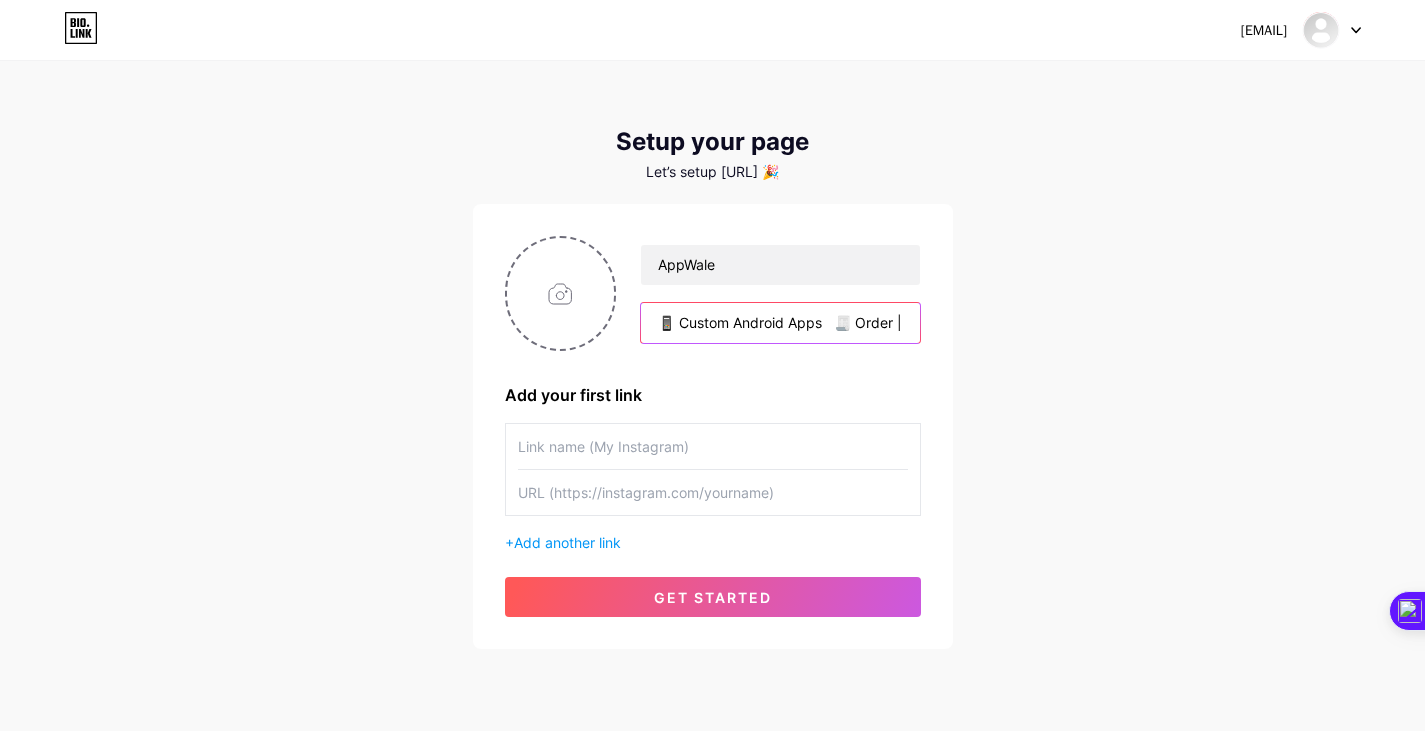 scroll, scrollTop: 0, scrollLeft: 327, axis: horizontal 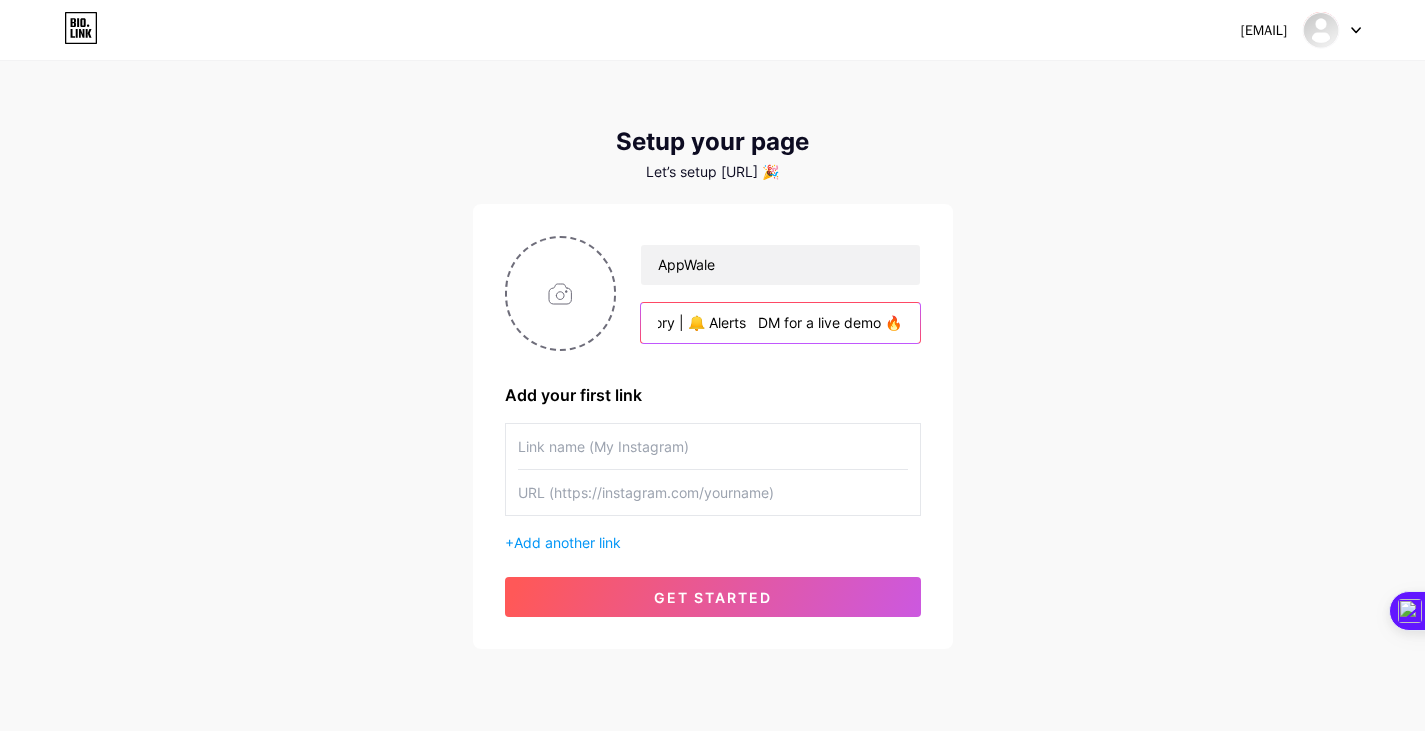type on "📱 Custom Android Apps   🧾 Order | 📦 Inventory | 🔔 Alerts   DM for a live demo 🔥" 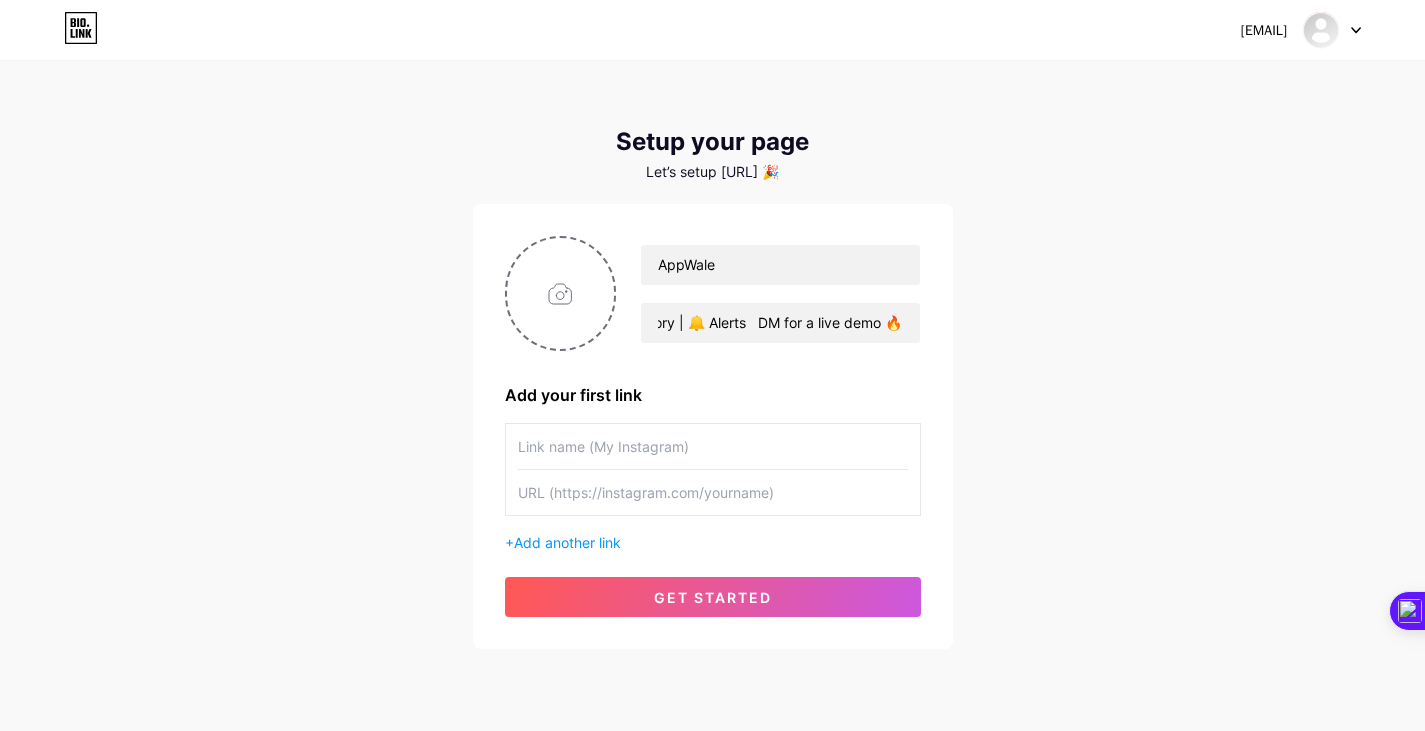 scroll, scrollTop: 0, scrollLeft: 0, axis: both 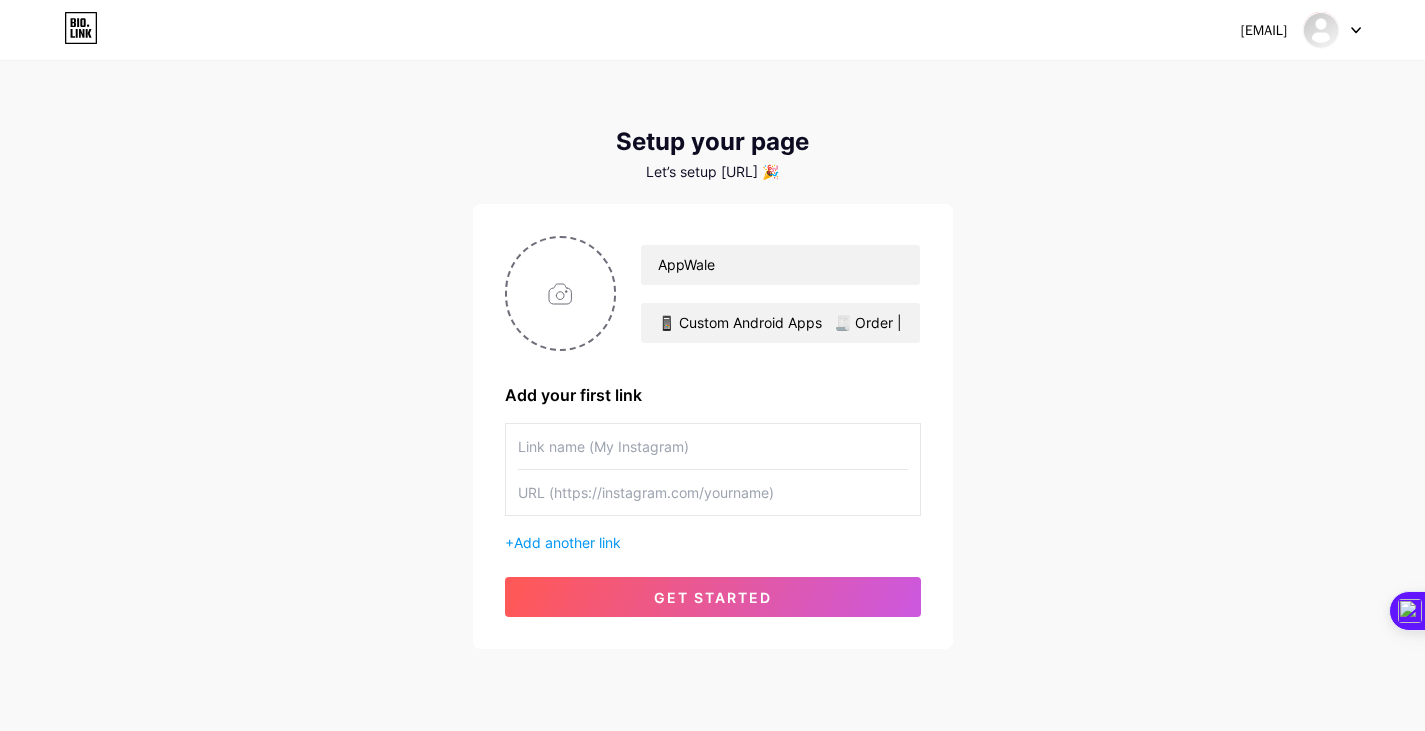 click at bounding box center [713, 446] 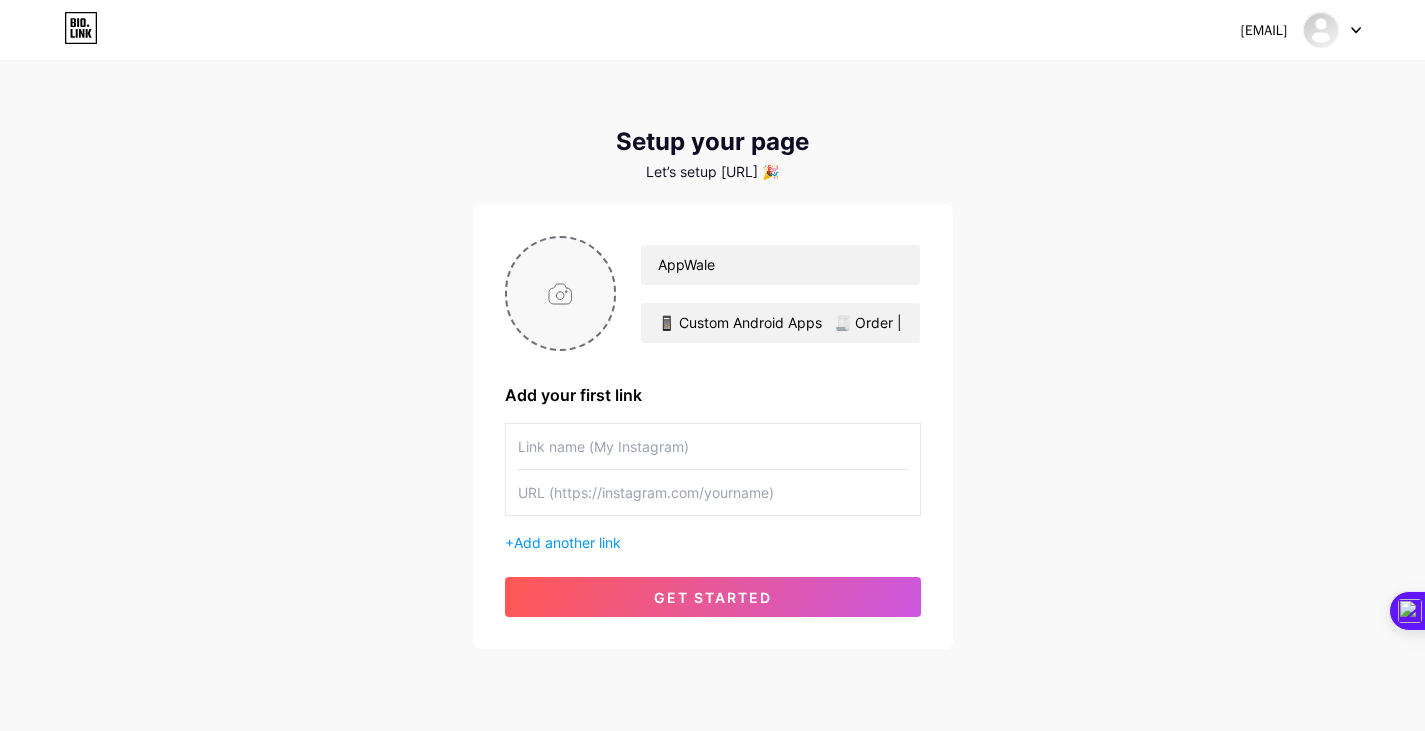 click at bounding box center [561, 293] 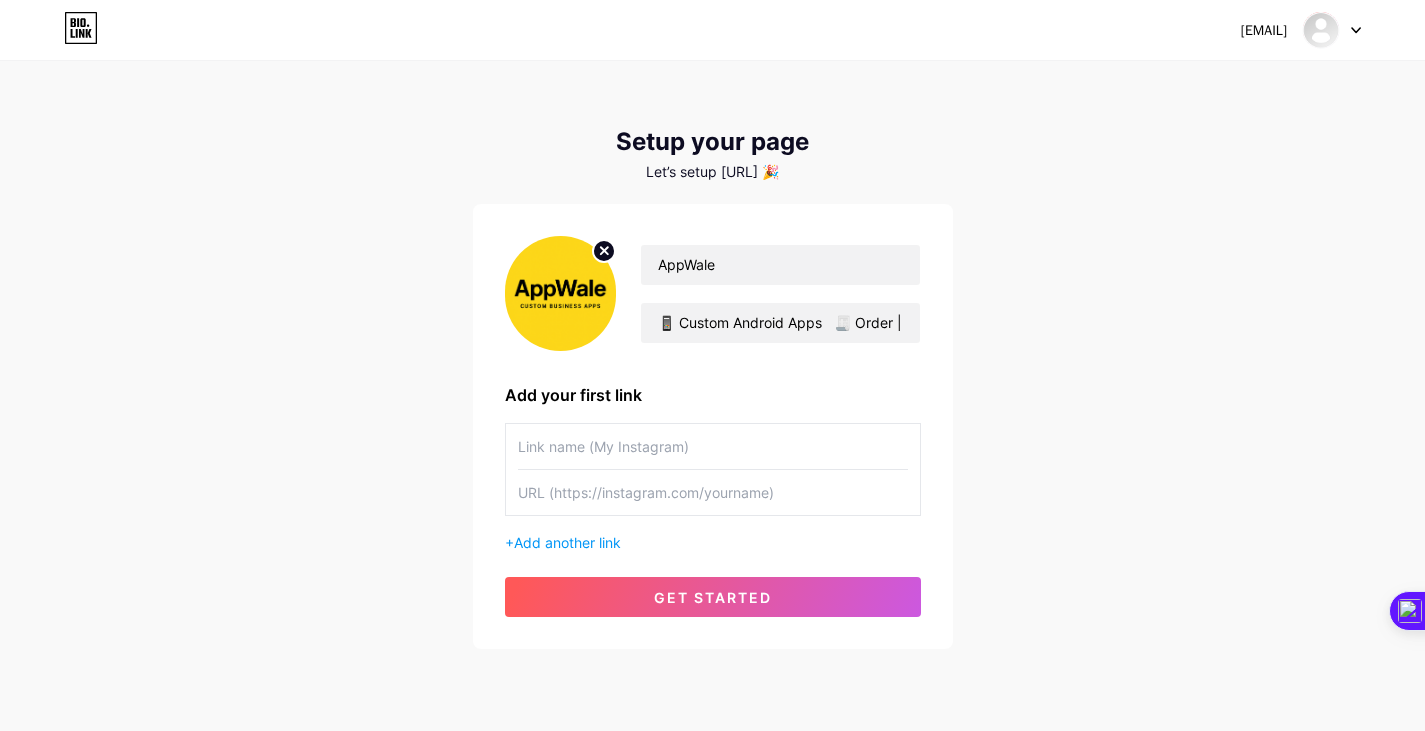 click at bounding box center (713, 446) 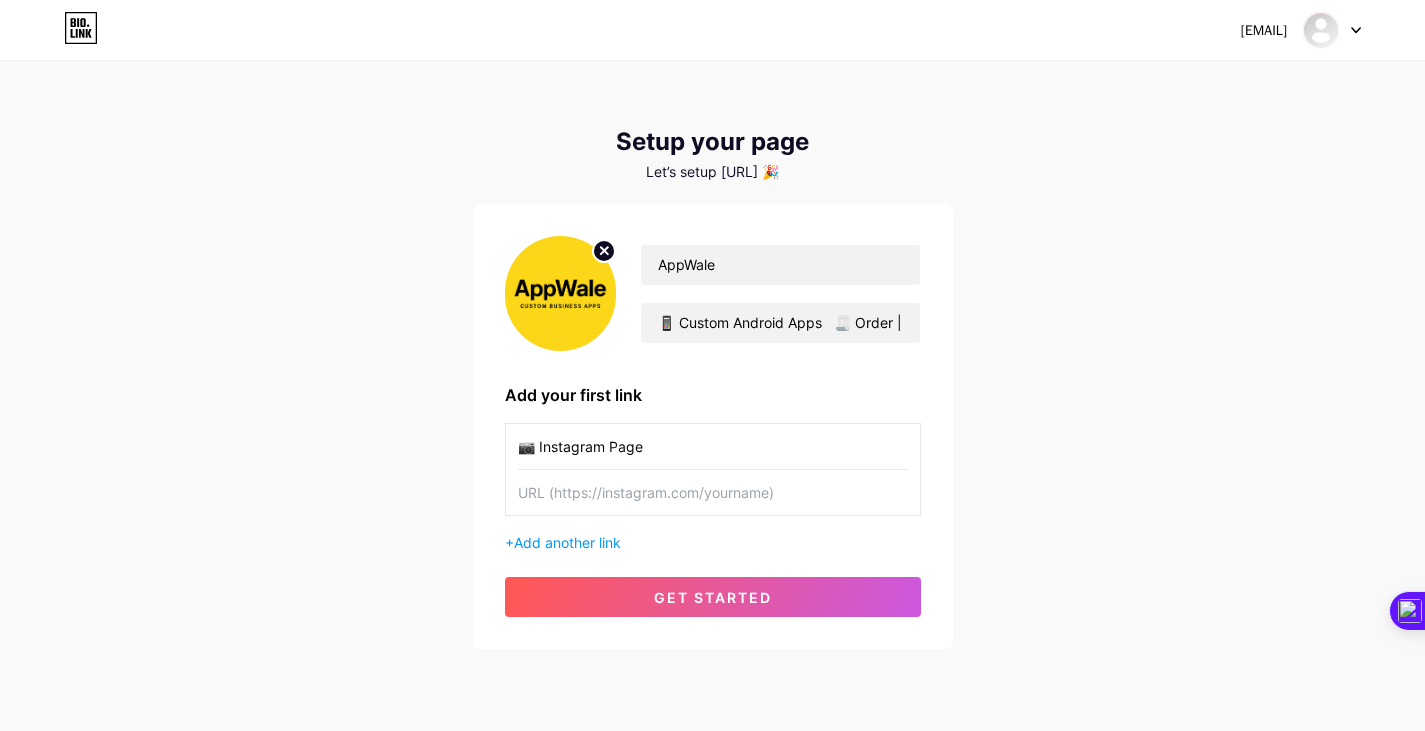 type on "📷 Instagram Page" 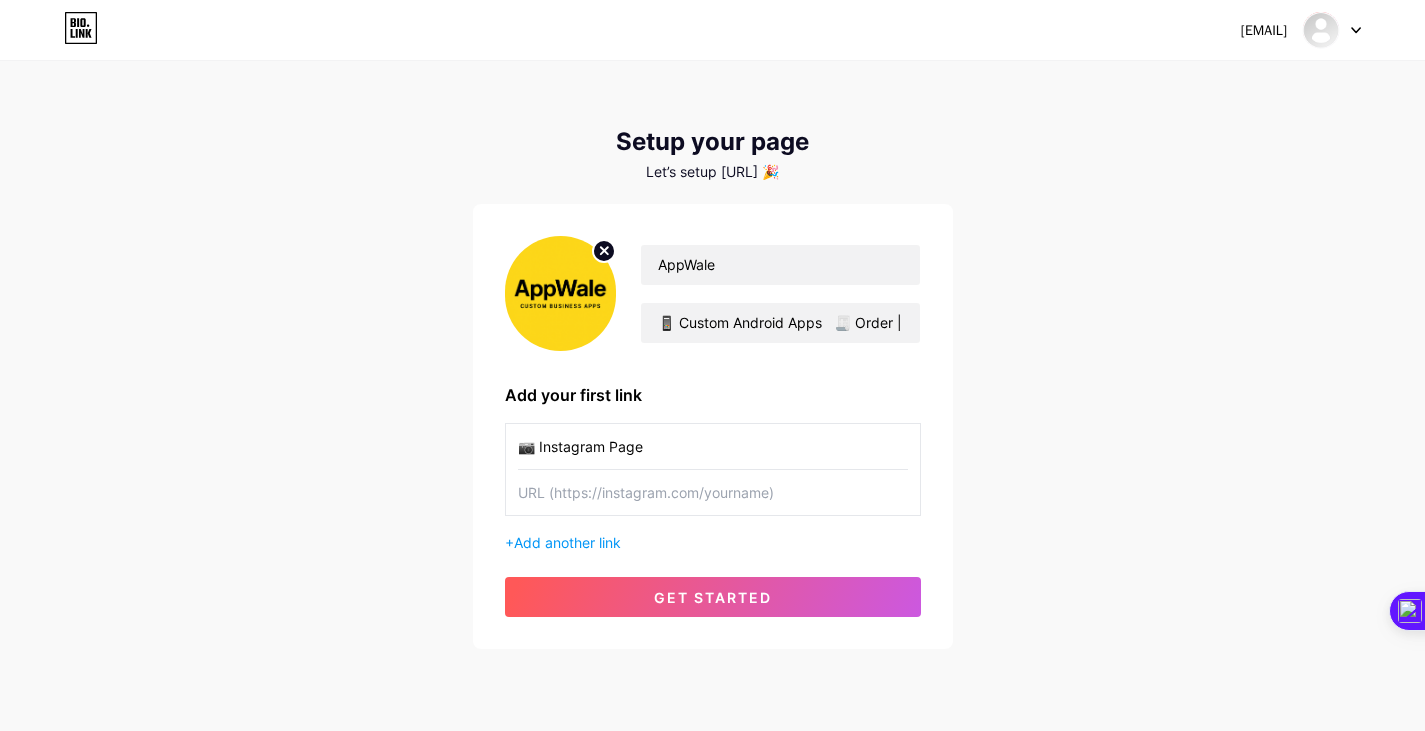 click at bounding box center (713, 492) 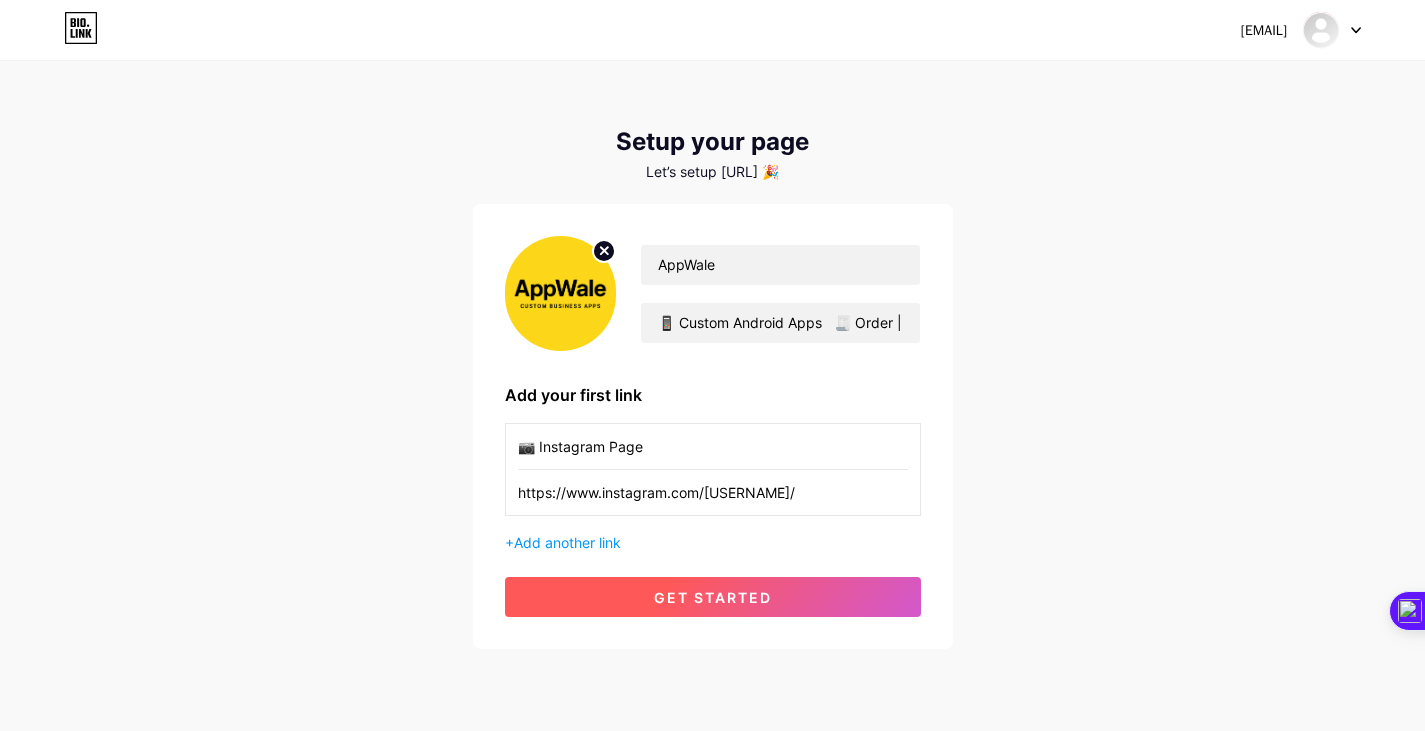type on "https://www.instagram.com/[USERNAME]/" 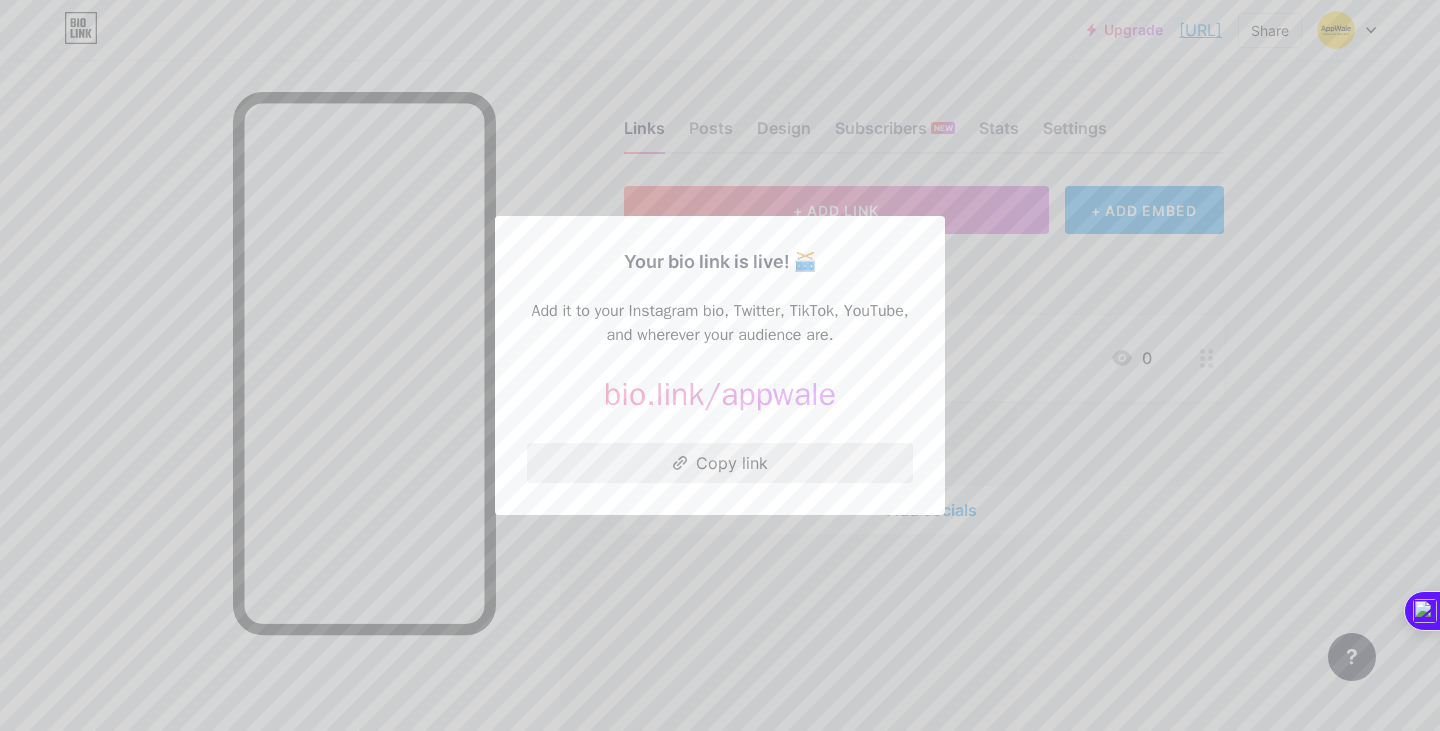 click on "Copy link" at bounding box center (720, 463) 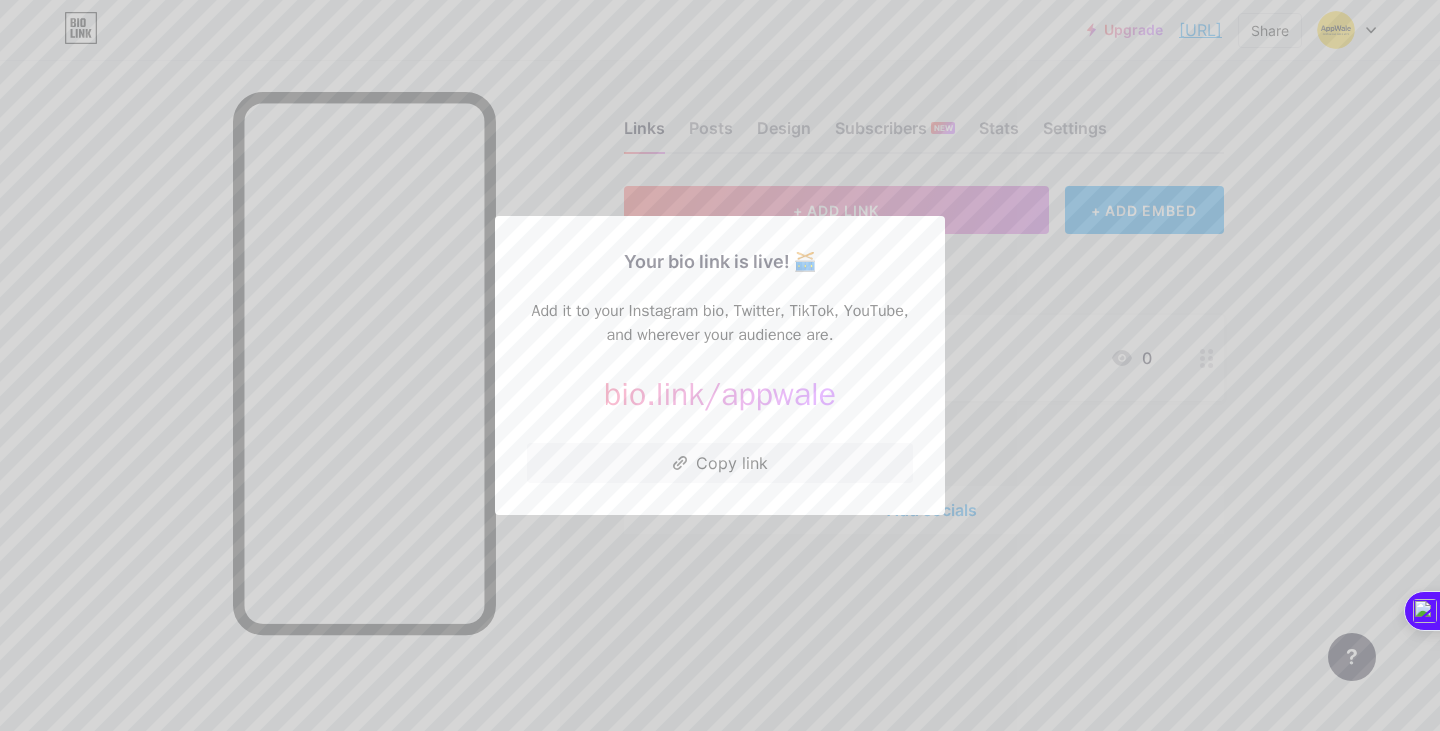 click at bounding box center (720, 365) 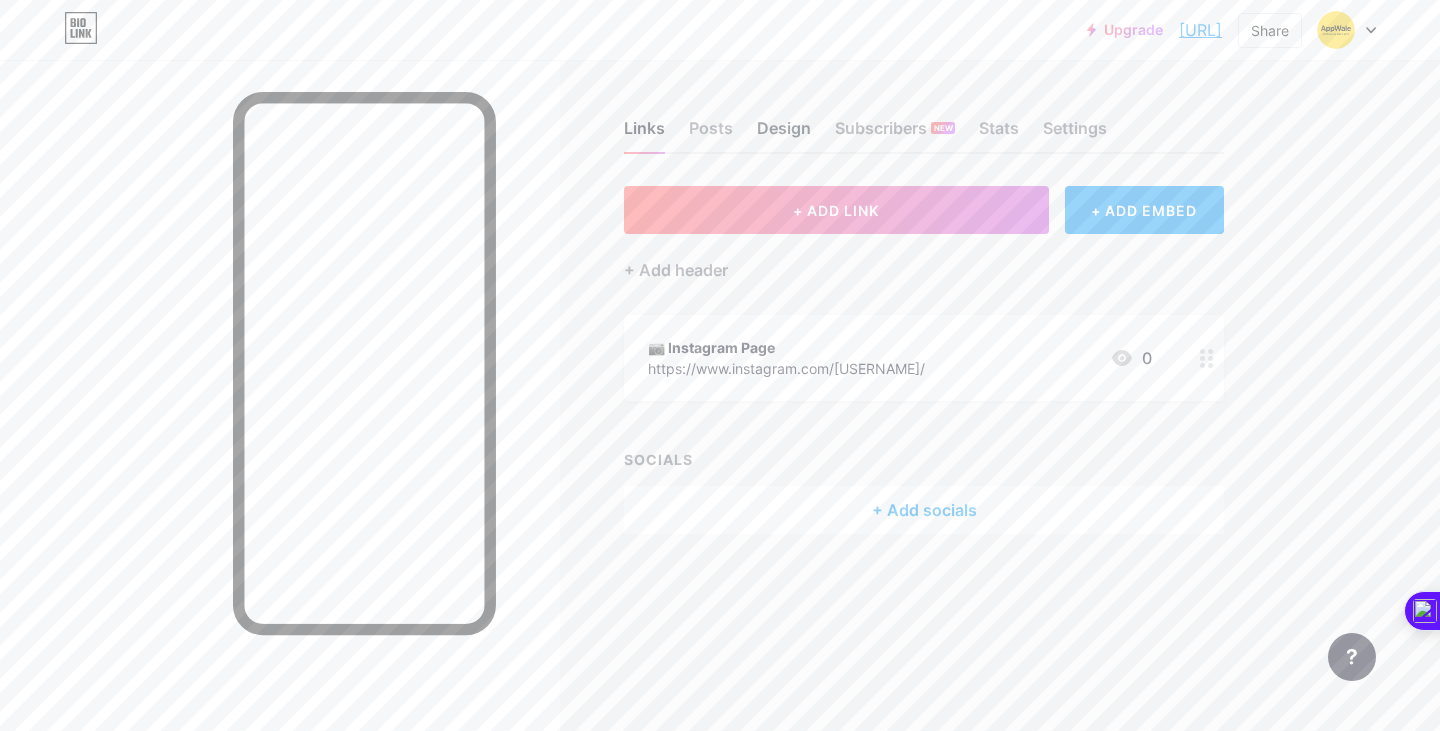 click on "Design" at bounding box center [784, 134] 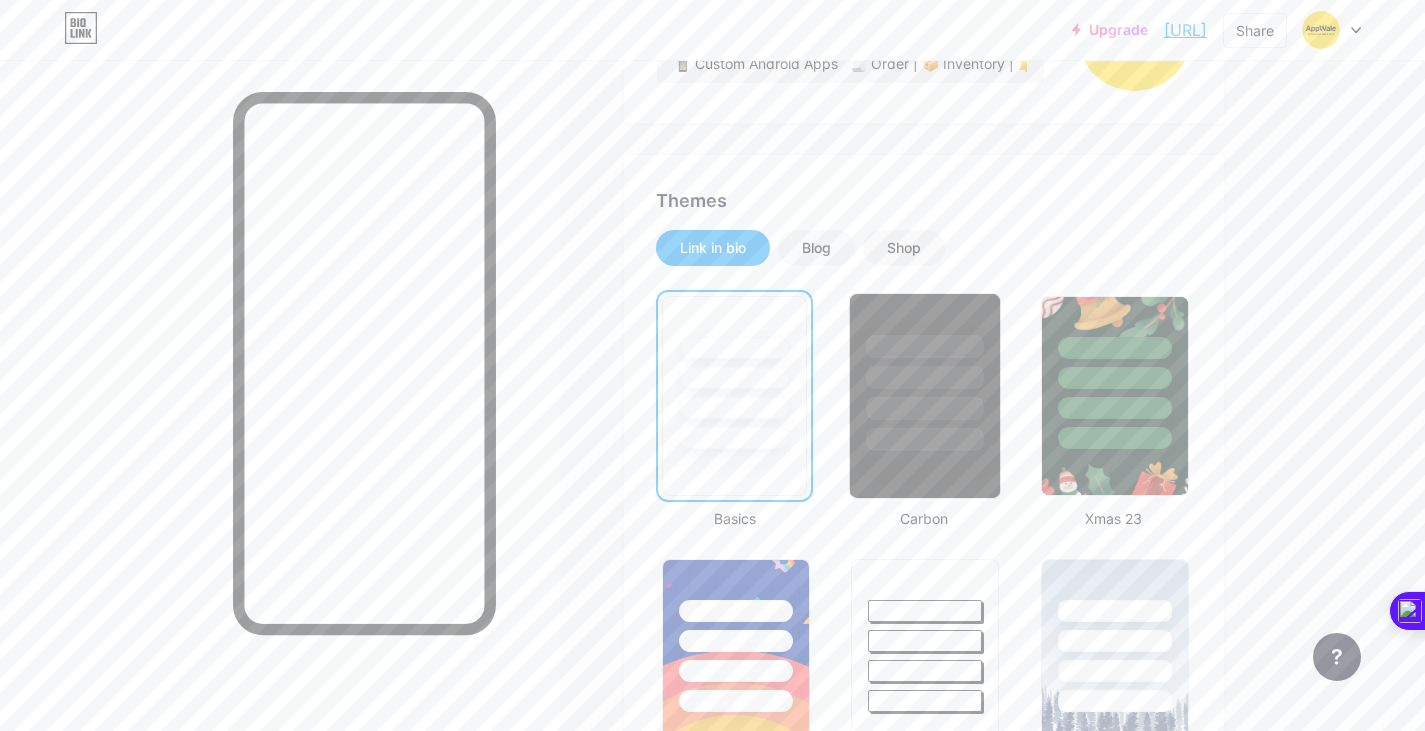 scroll, scrollTop: 482, scrollLeft: 0, axis: vertical 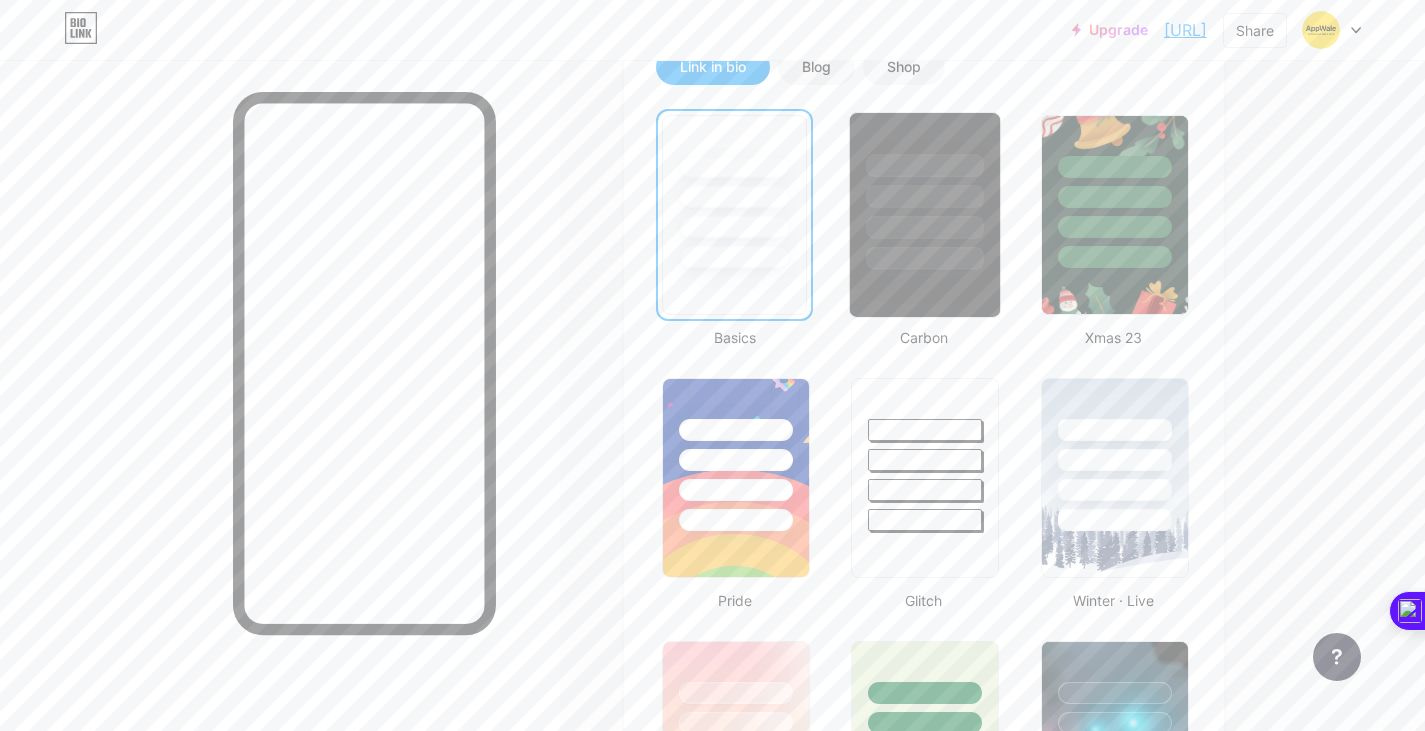 click at bounding box center [925, 215] 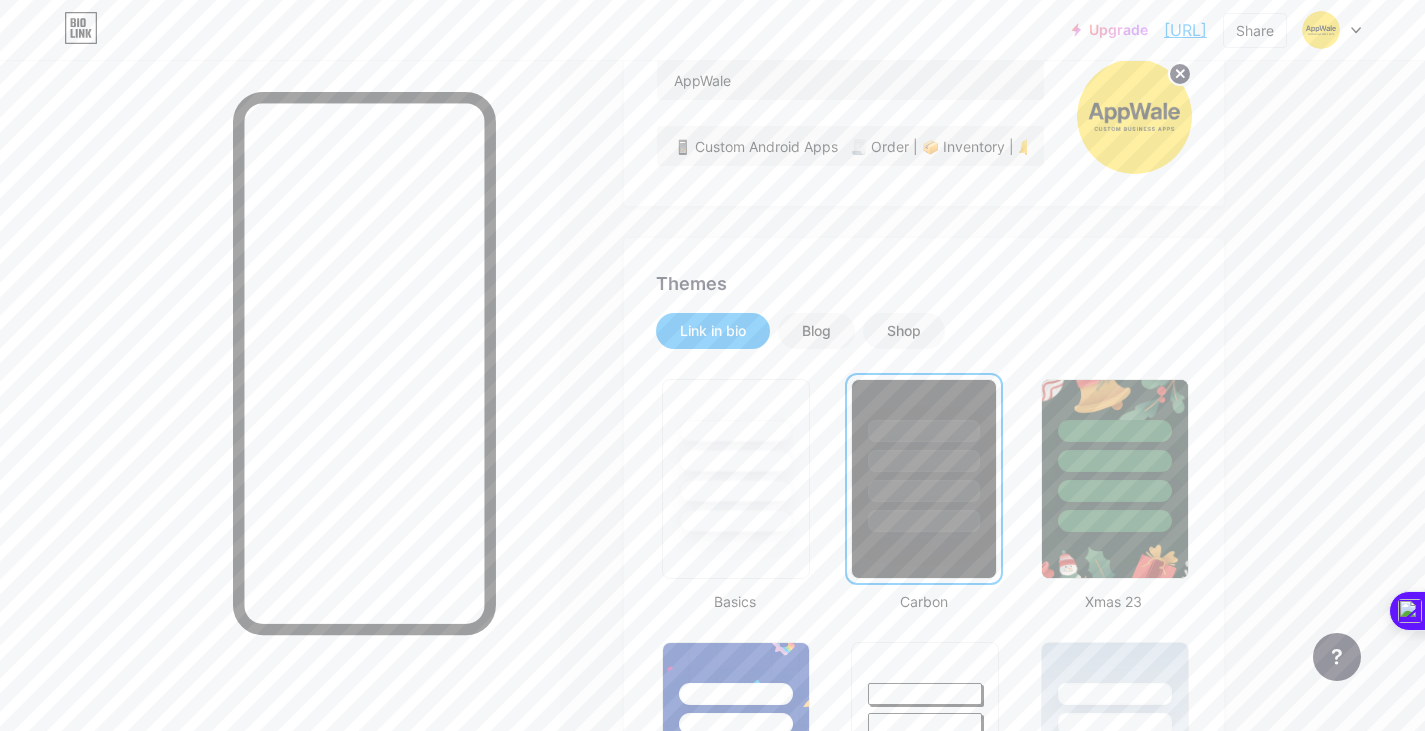 scroll, scrollTop: 0, scrollLeft: 0, axis: both 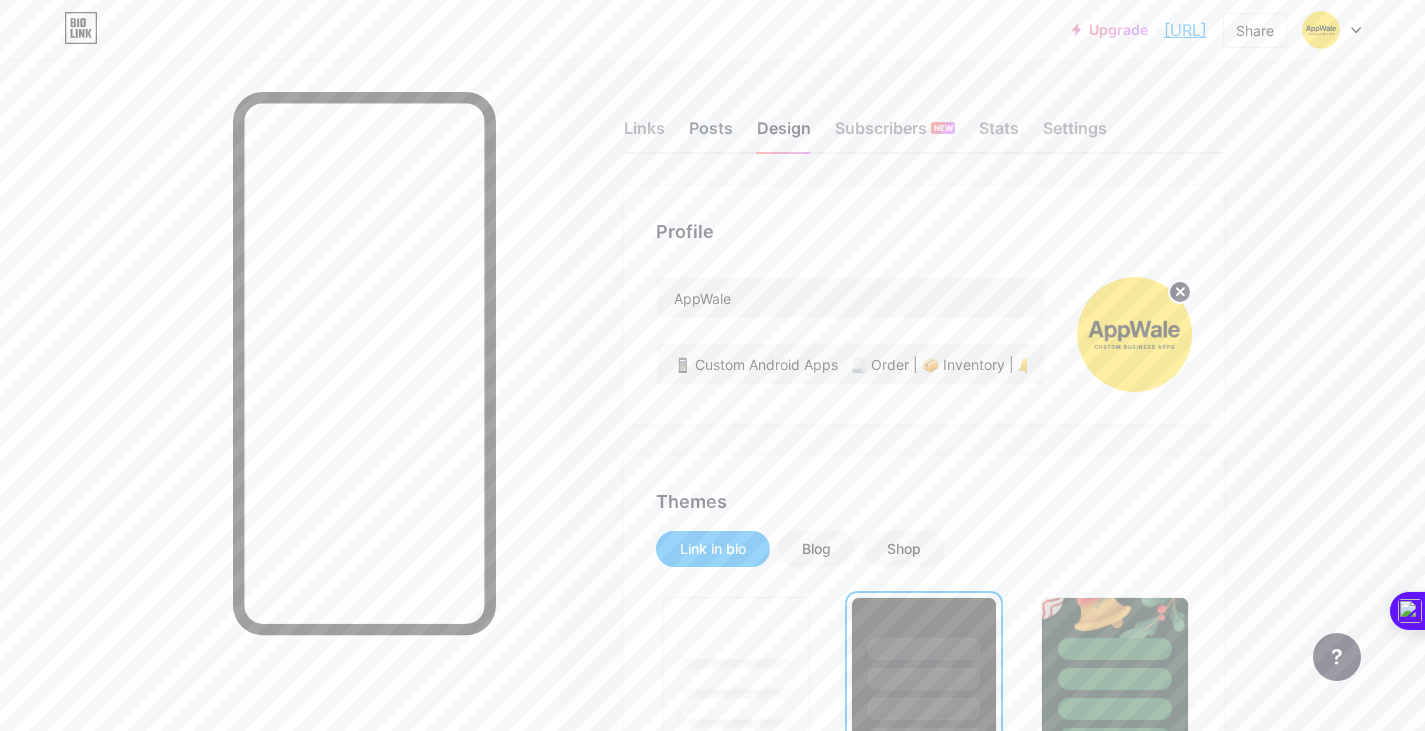 click on "Posts" at bounding box center (711, 134) 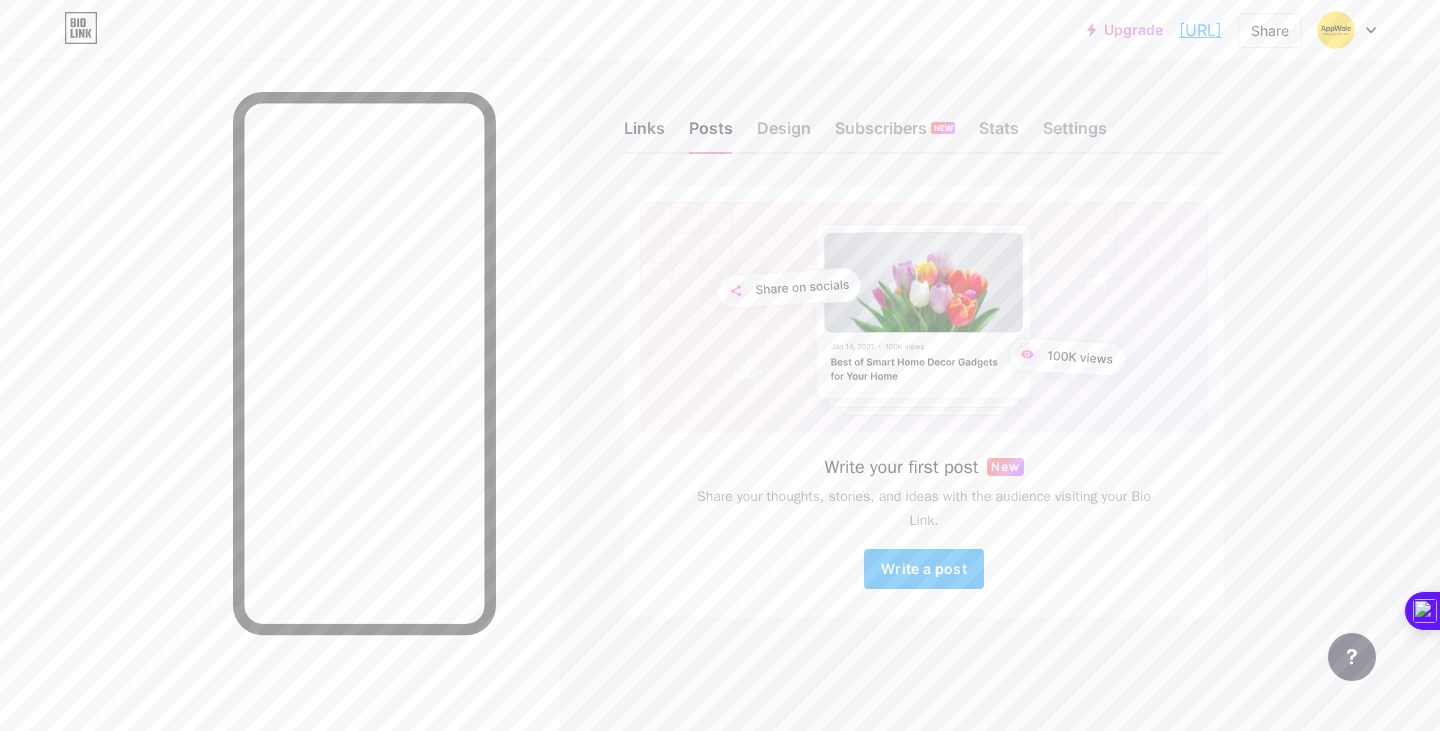 click on "Links" at bounding box center [644, 134] 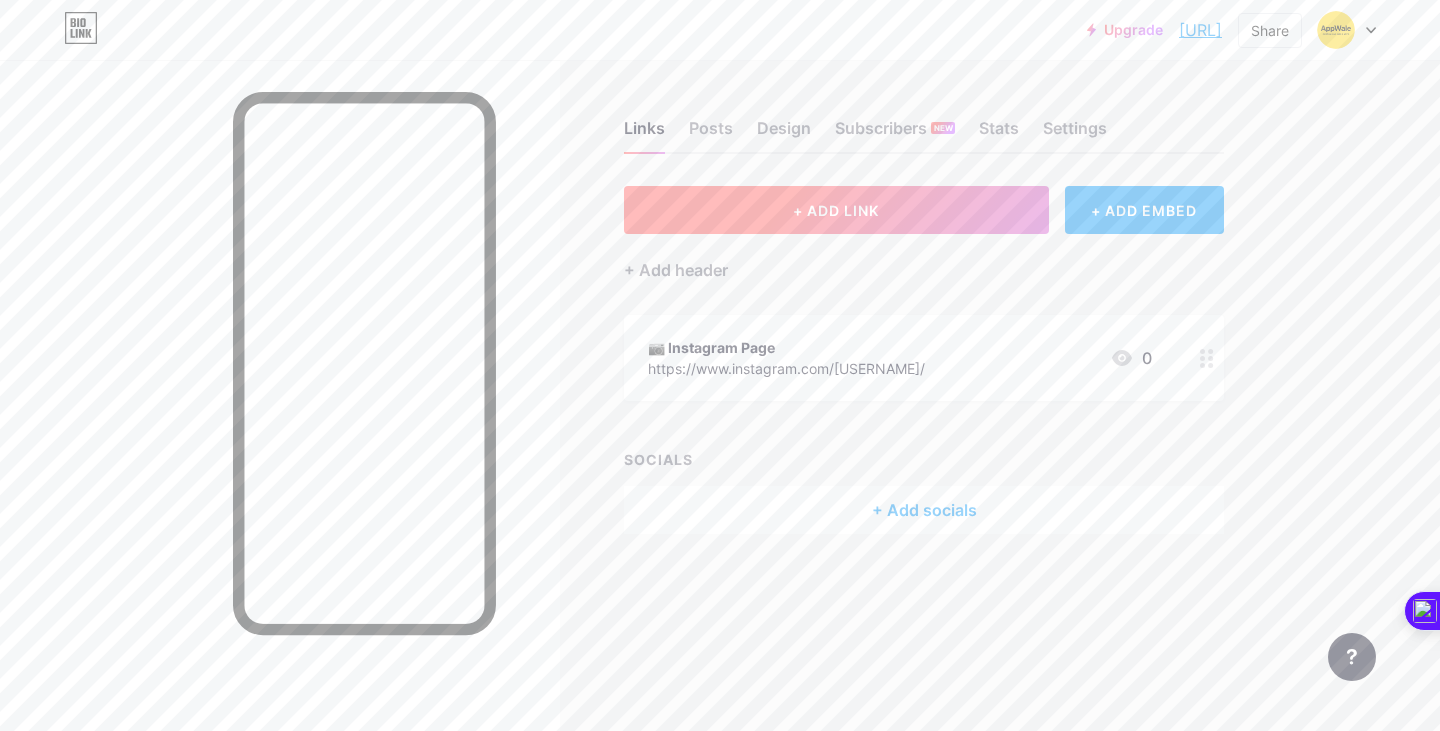 click on "+ ADD LINK" at bounding box center [836, 210] 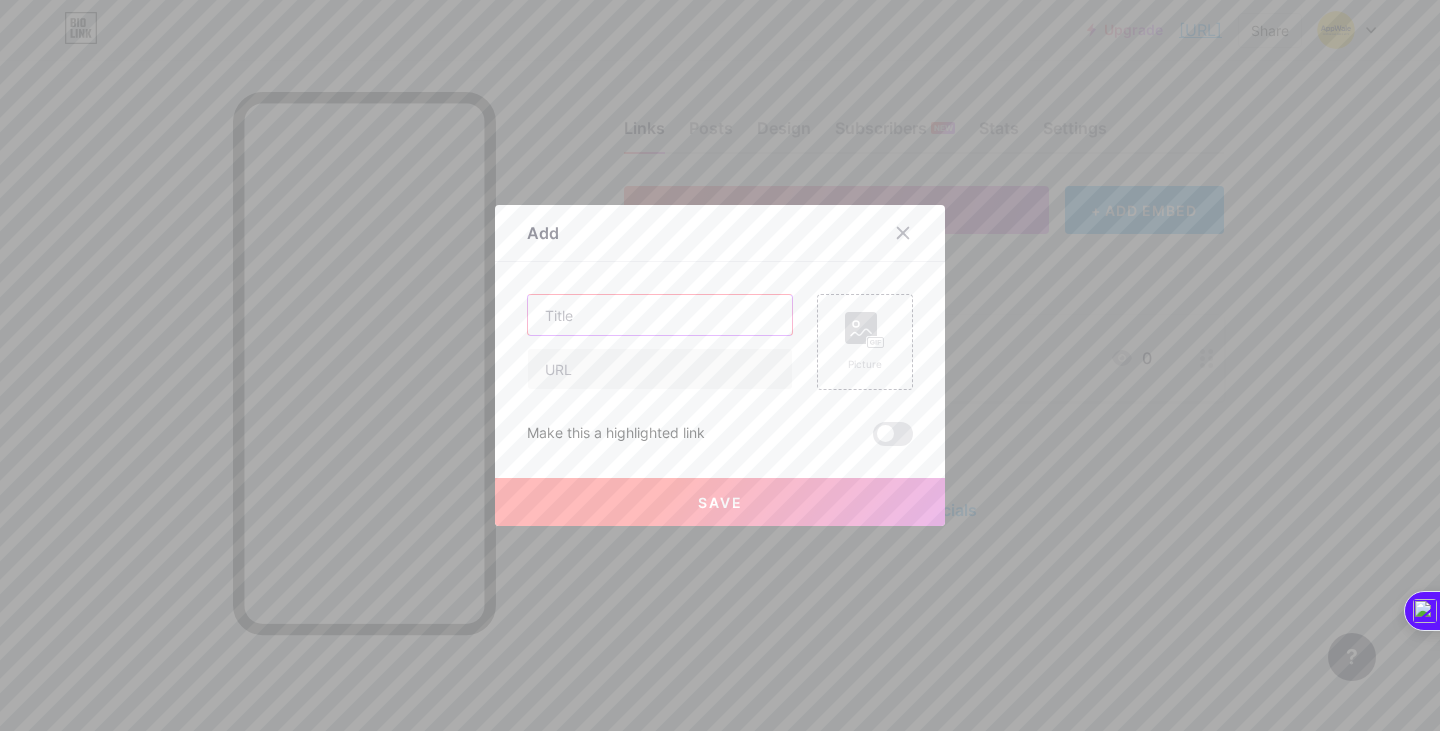 click at bounding box center (660, 315) 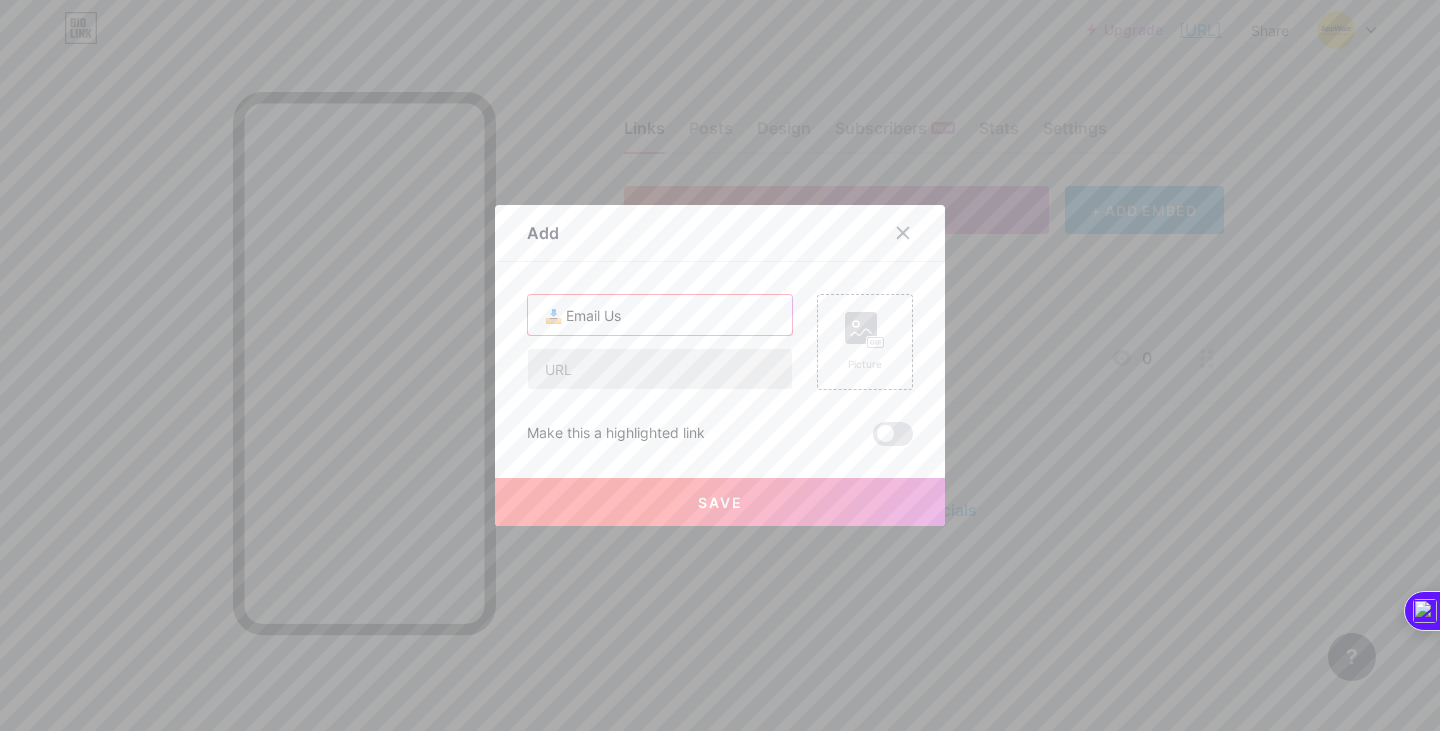 type on "📥 Email Us" 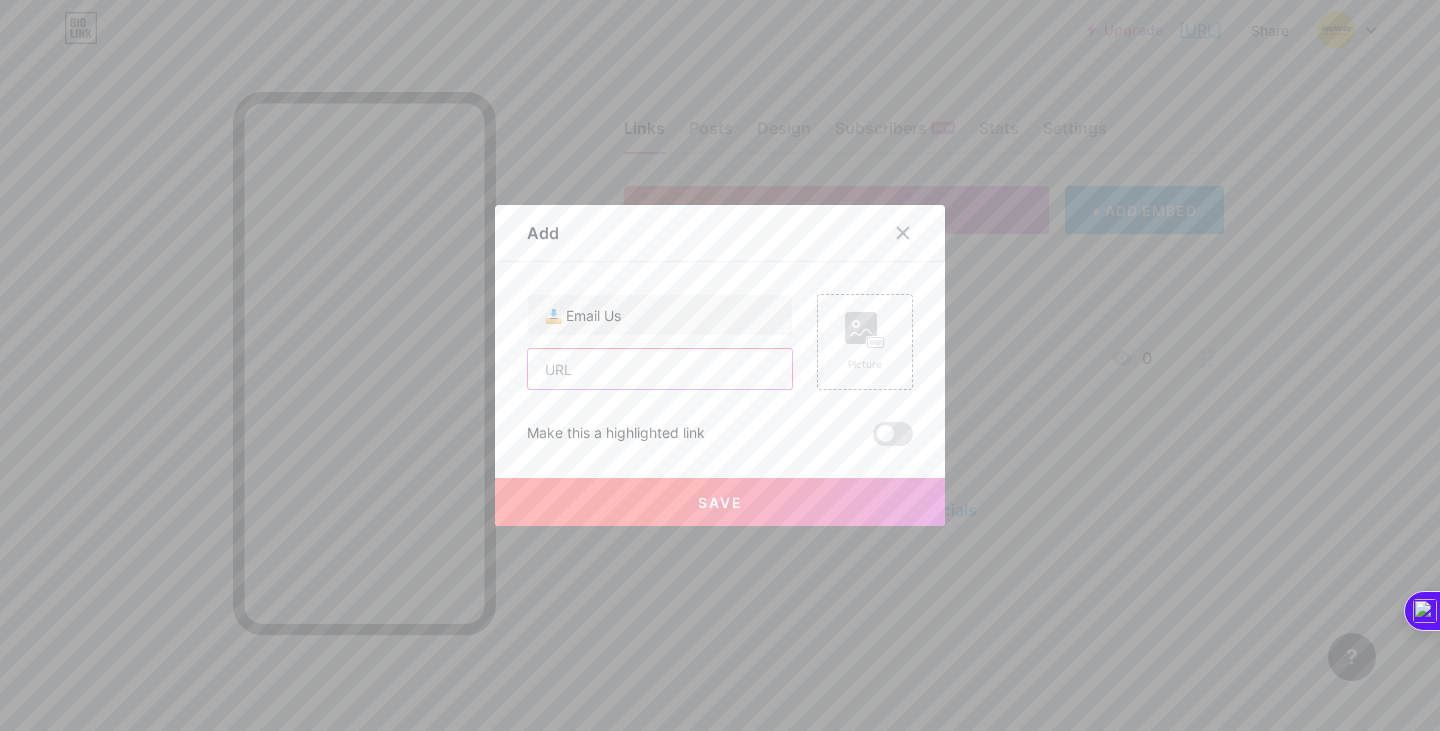 click at bounding box center [660, 369] 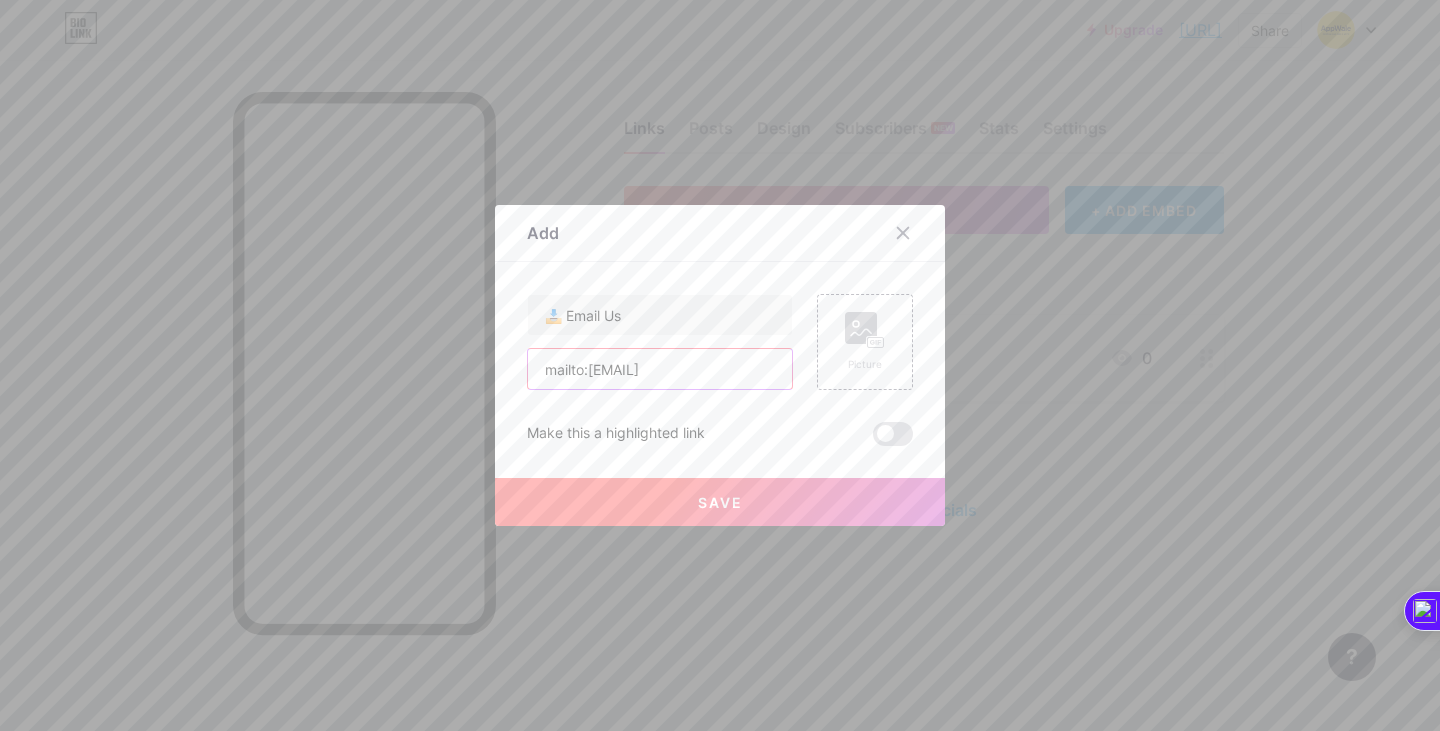 click on "mailto:[EMAIL]" at bounding box center [660, 369] 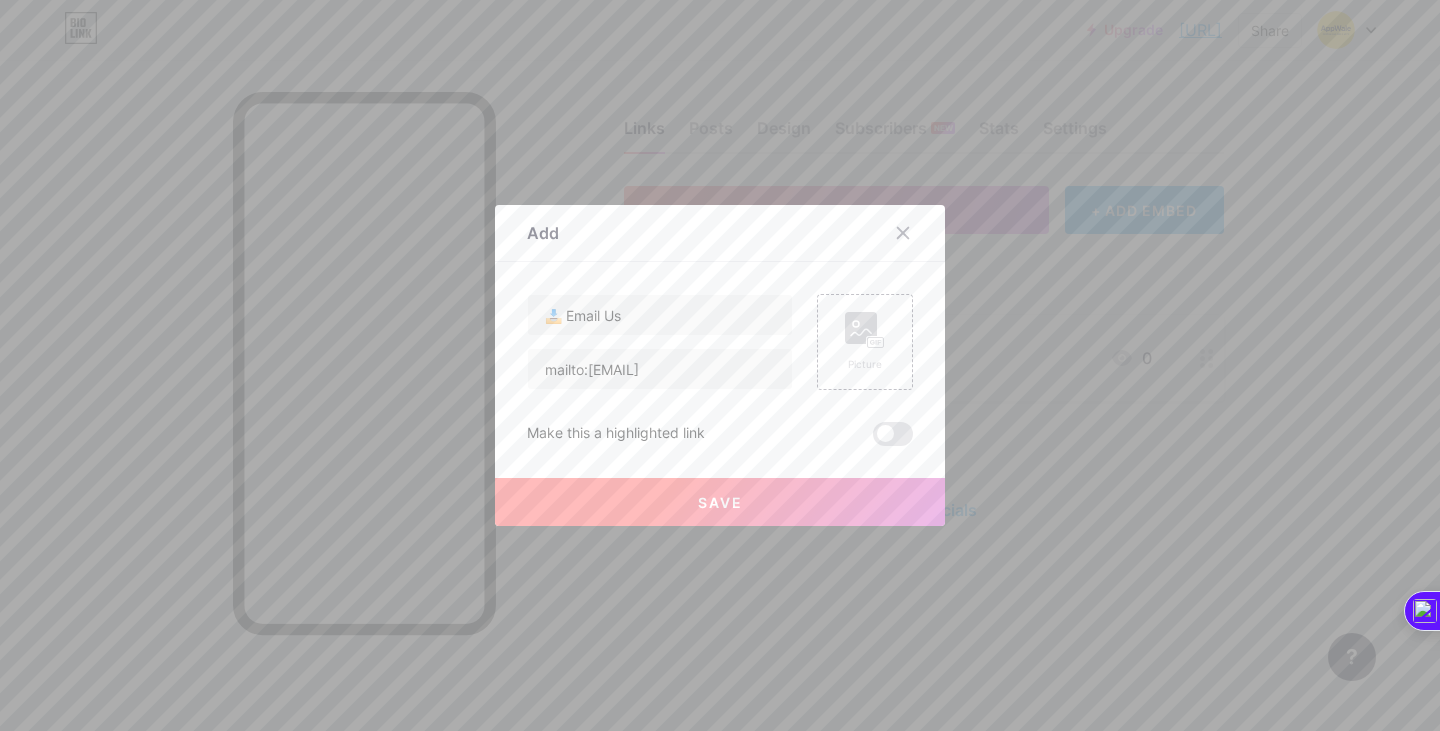 click on "Save" at bounding box center [720, 502] 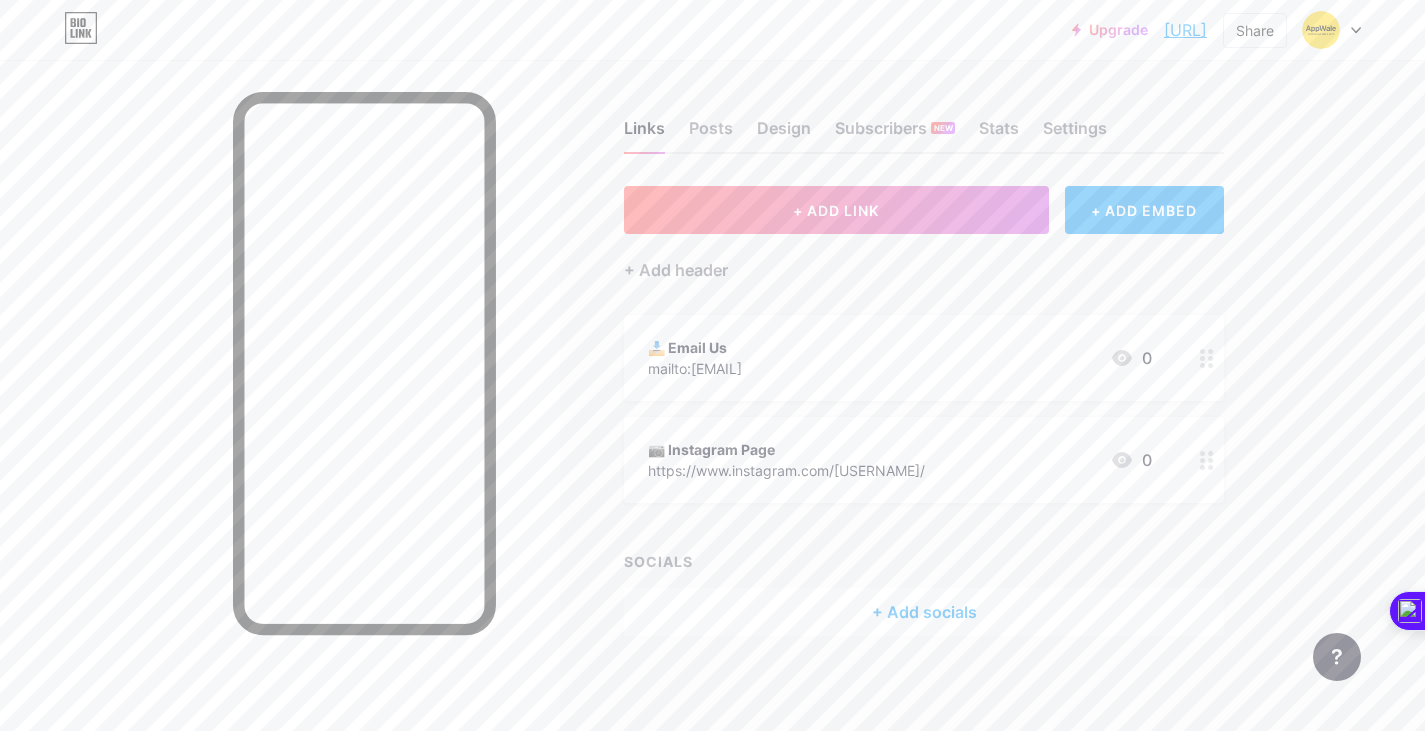 click on "+ ADD EMBED" at bounding box center [1144, 210] 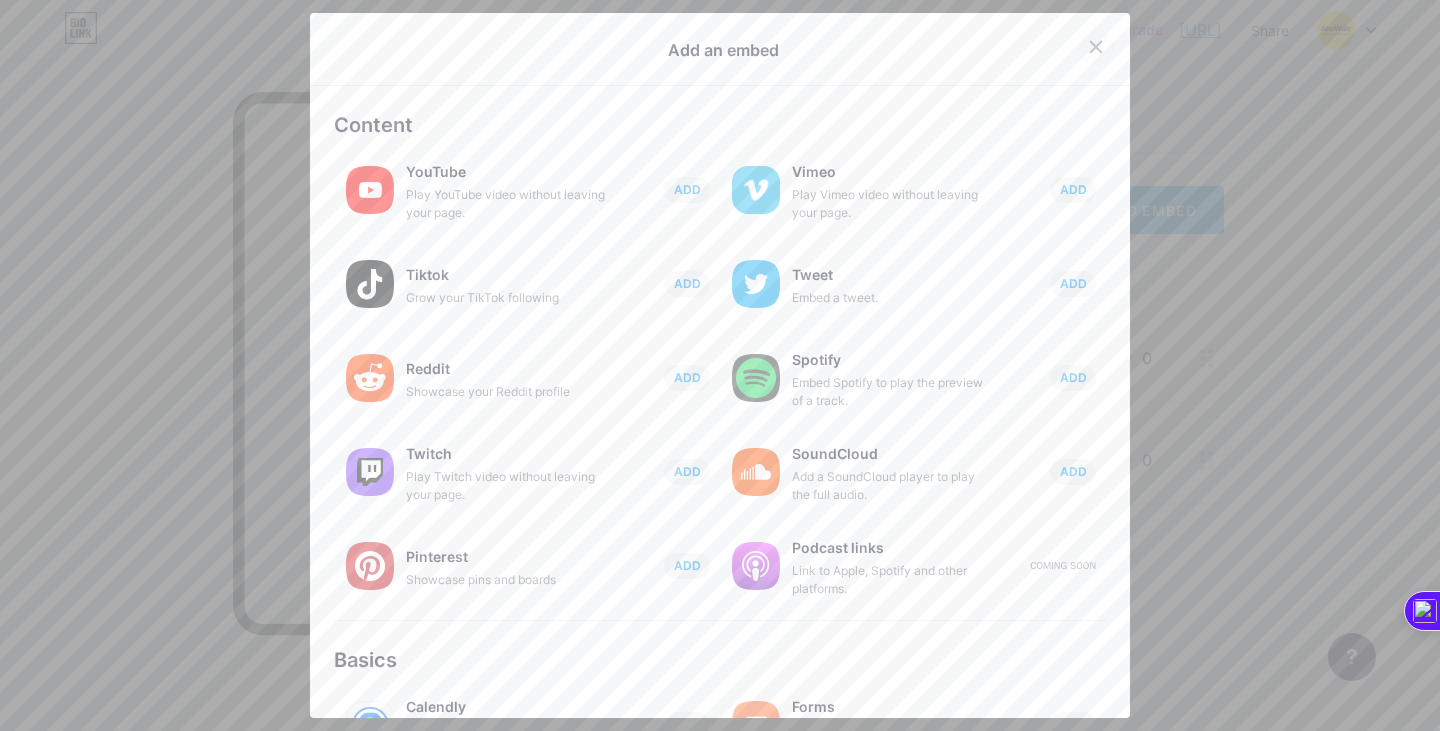 click 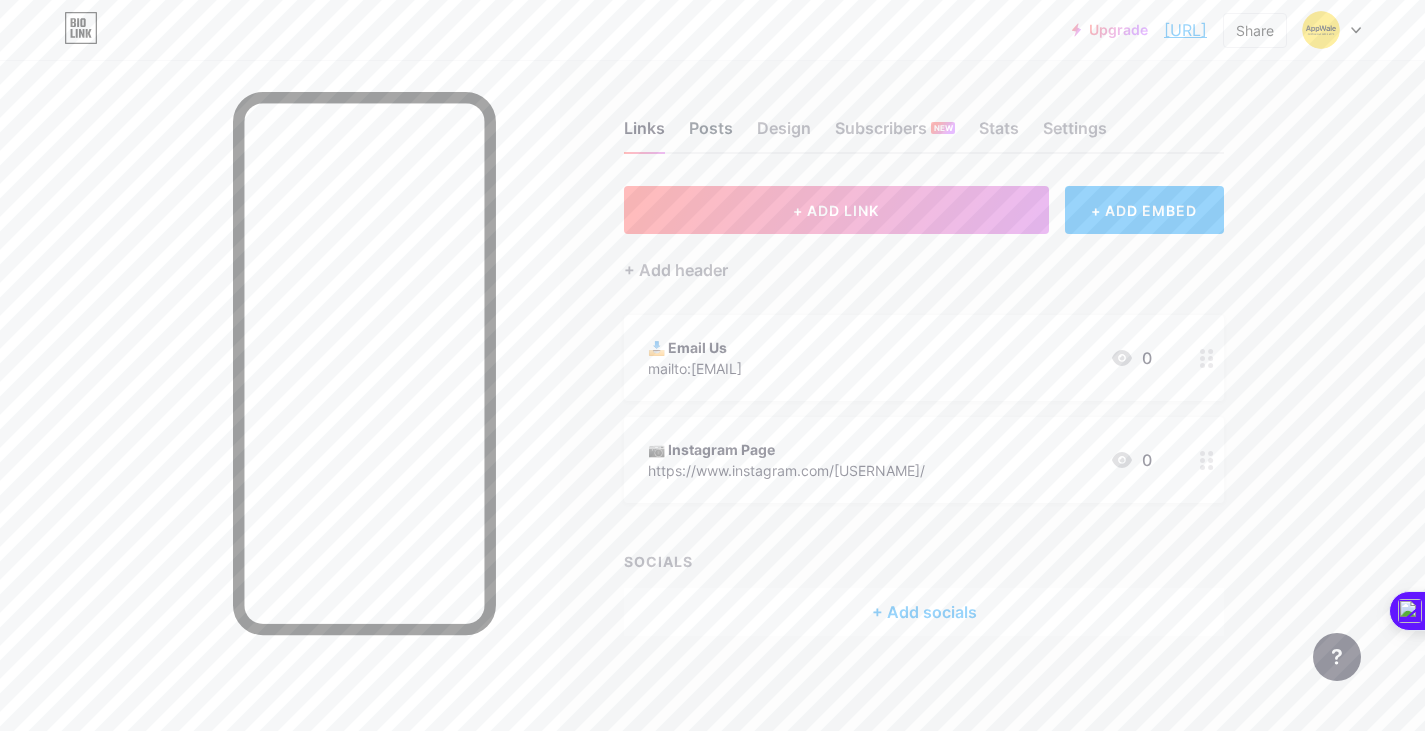 click on "Posts" at bounding box center (711, 134) 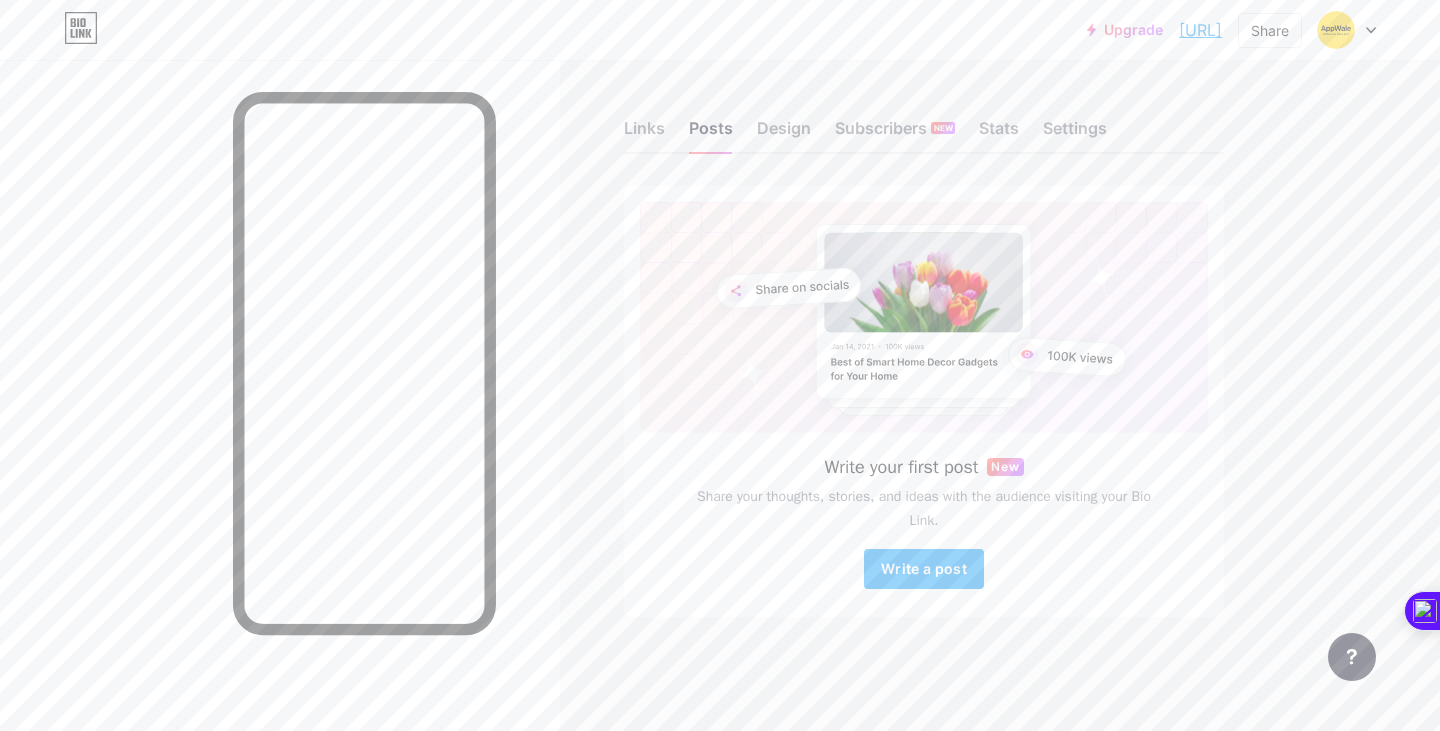 click at bounding box center (1347, 30) 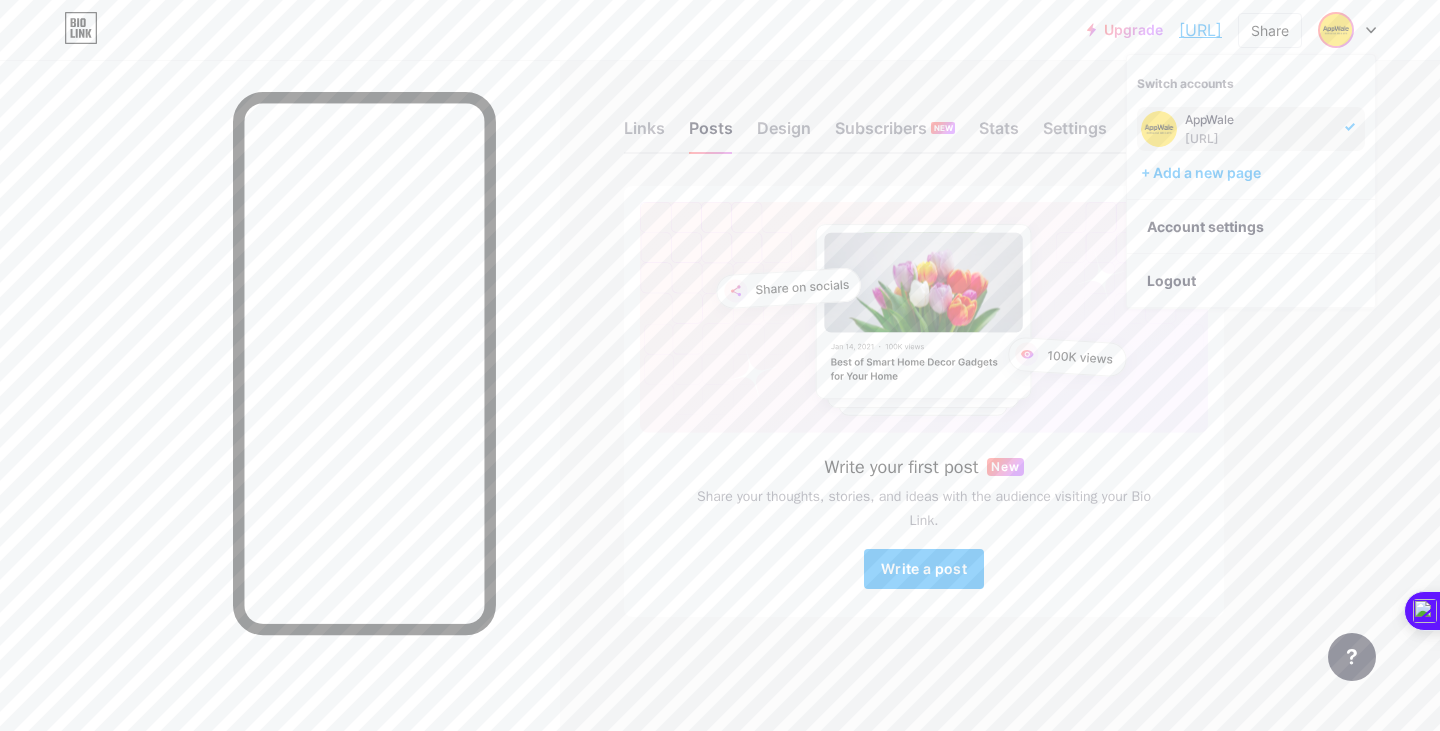 click on "Links
Posts
Design
Subscribers
NEW
Stats
Settings                                                                                                                                                                 Write your first post   New
Share your thoughts, stories, and ideas with the audience visiting your Bio Link.
Write a post                   Feature requests             Help center         Contact support" at bounding box center [654, 388] 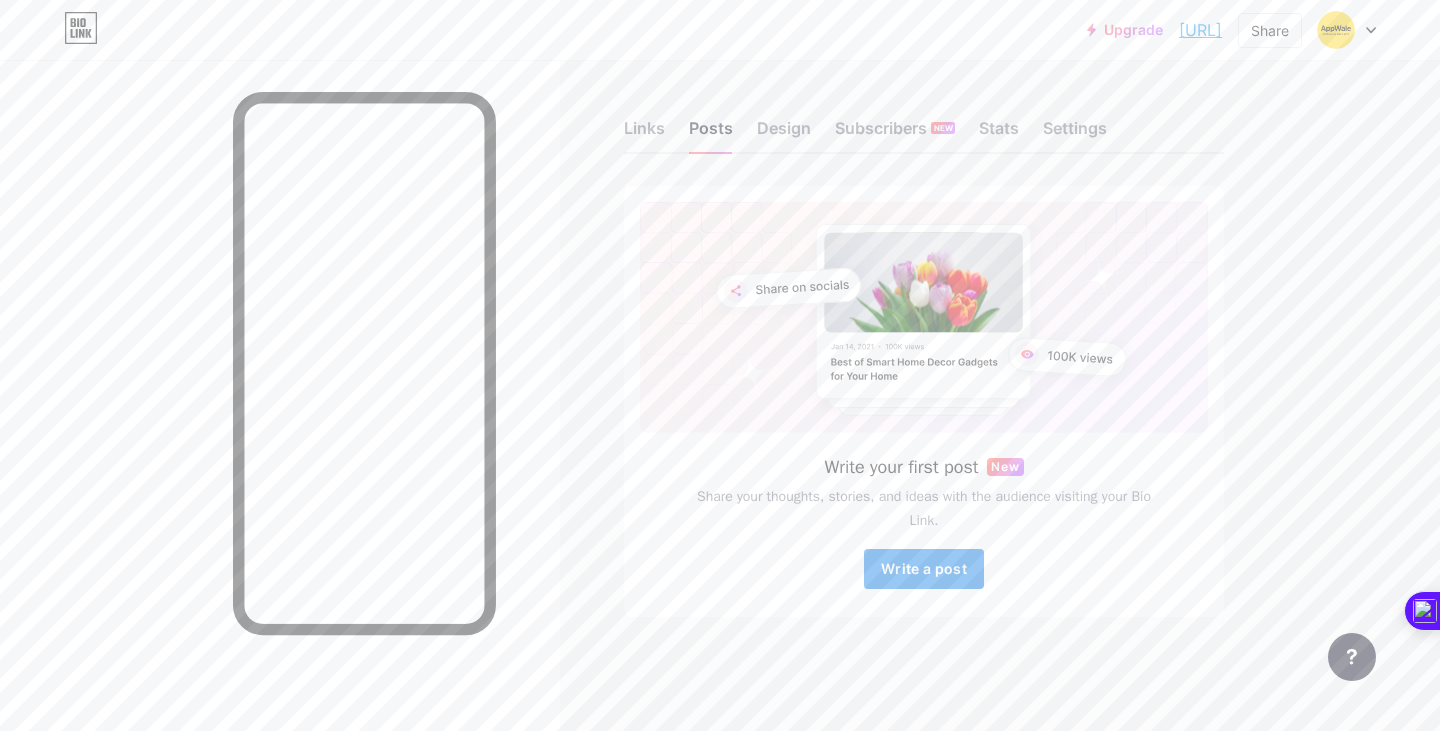 click on "Write a post" at bounding box center (924, 568) 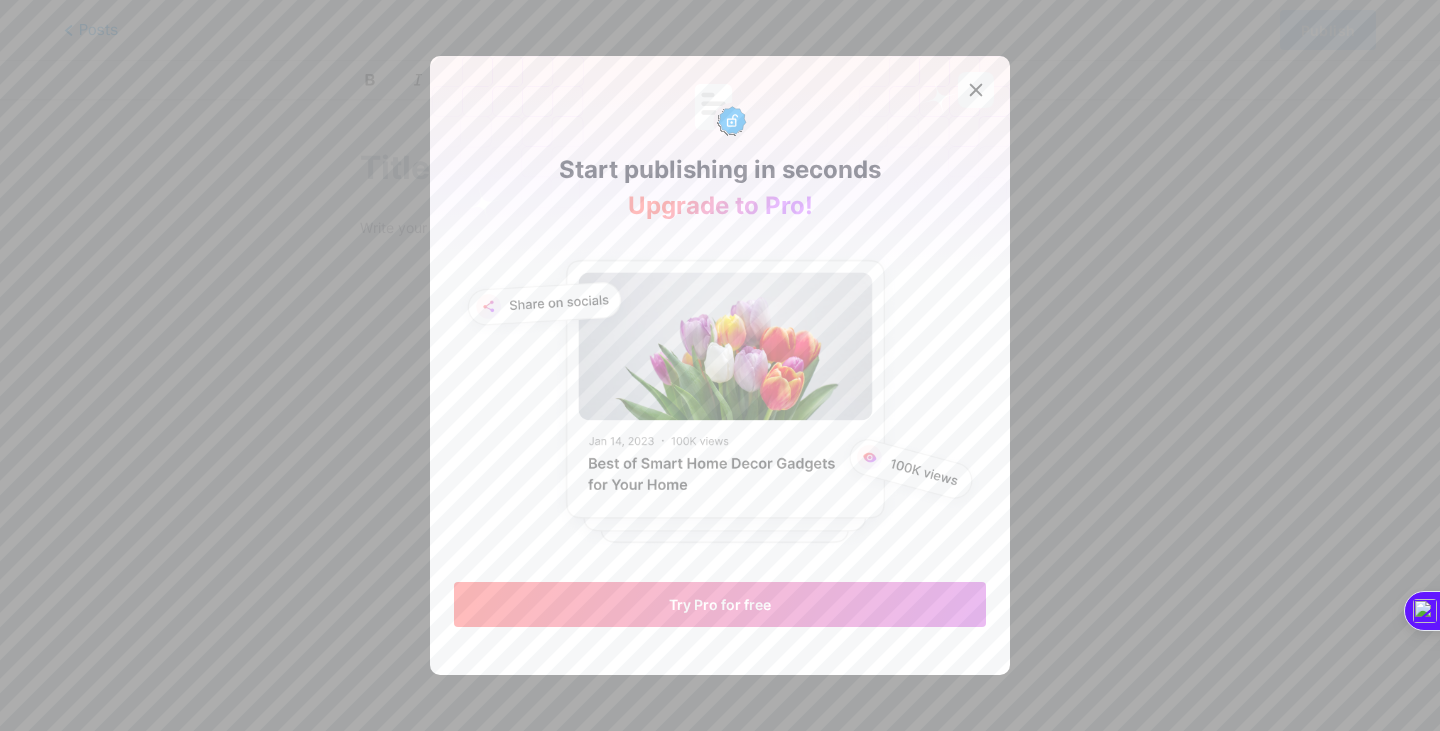 click at bounding box center [976, 90] 